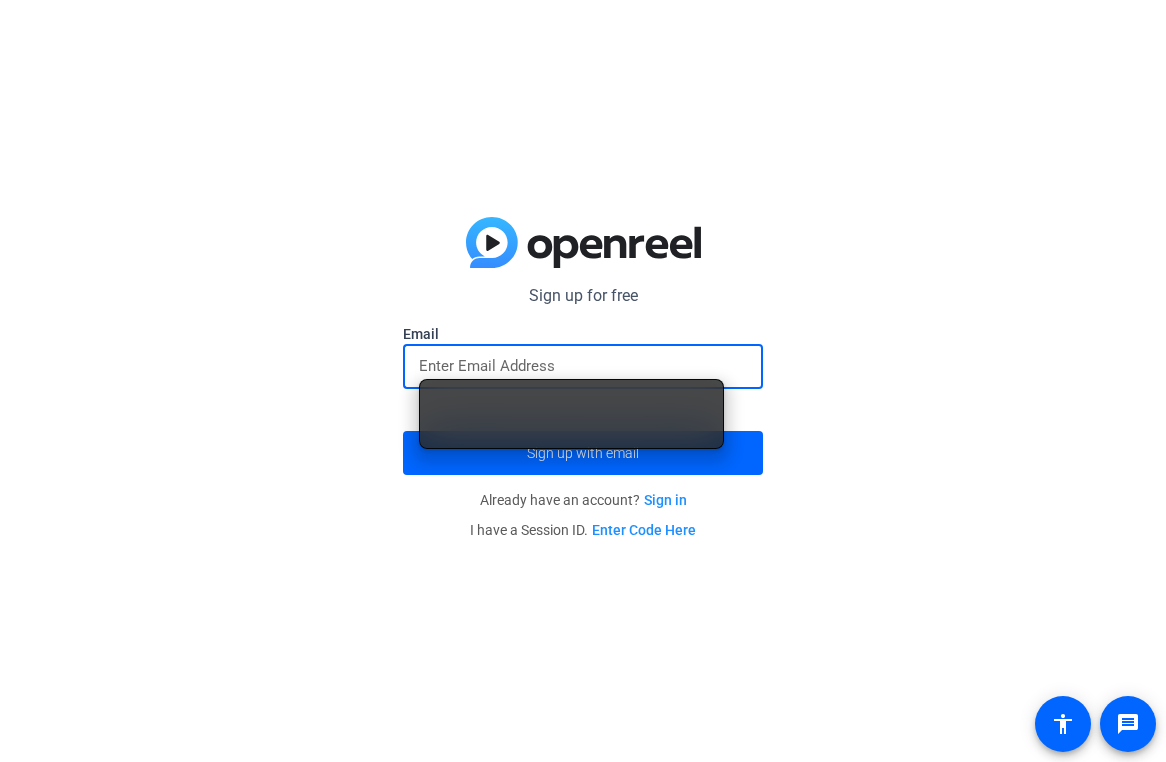 scroll, scrollTop: 0, scrollLeft: 0, axis: both 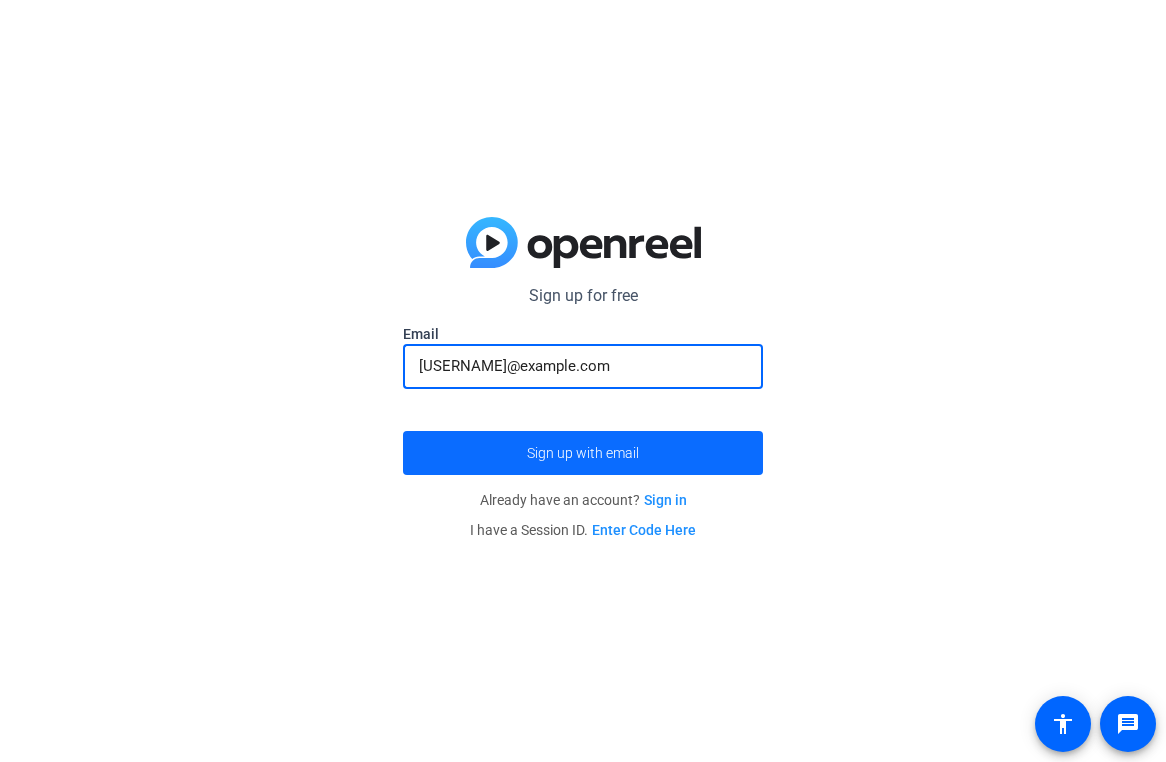 type on "[USERNAME]@example.com" 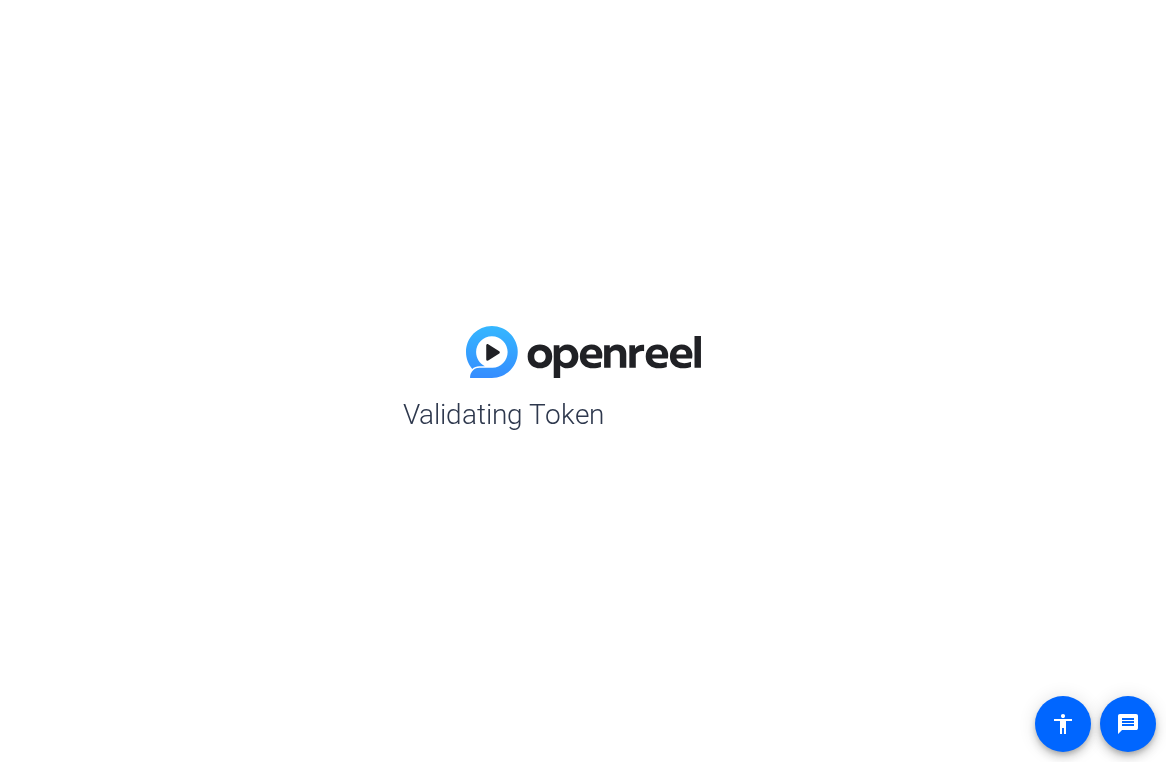 scroll, scrollTop: 0, scrollLeft: 0, axis: both 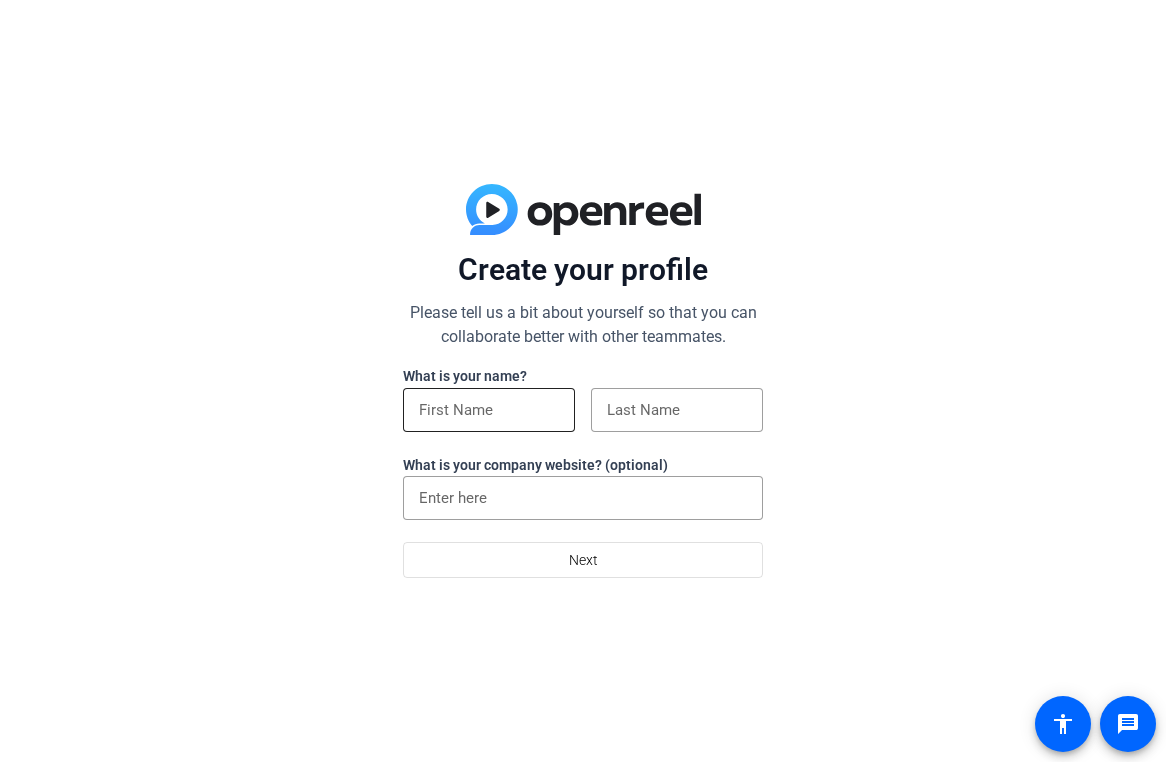click 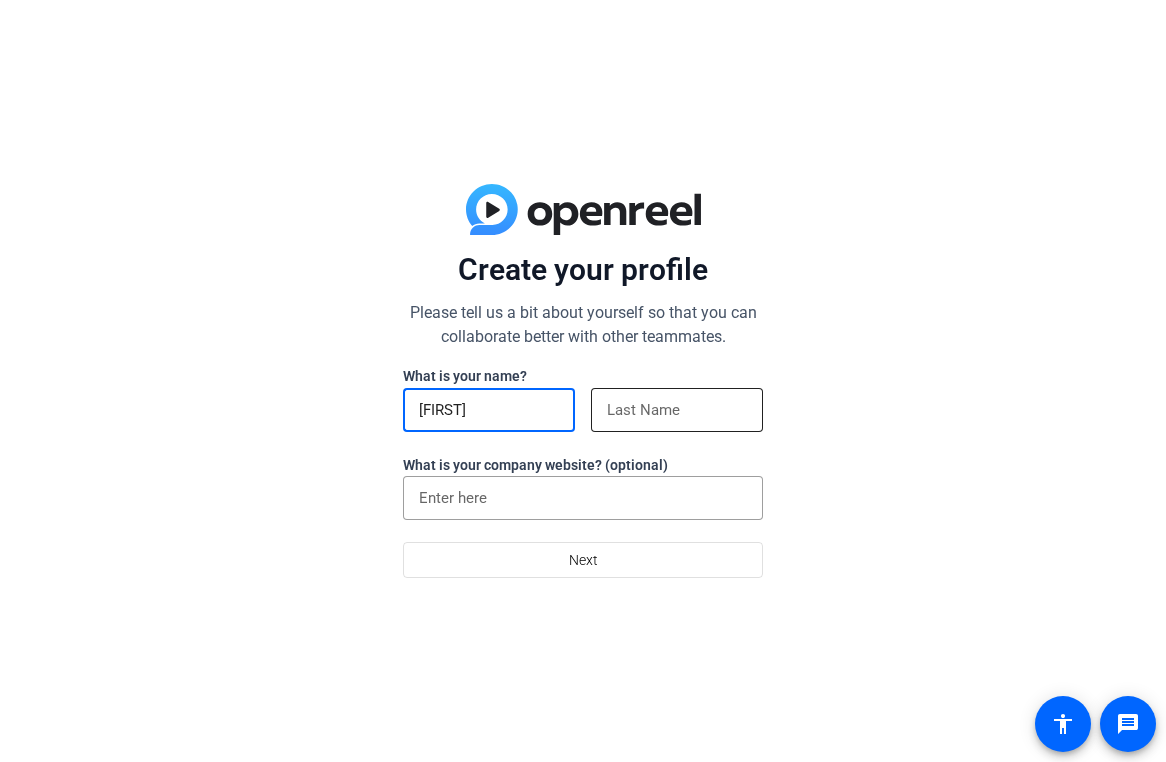 type on "[FIRST]" 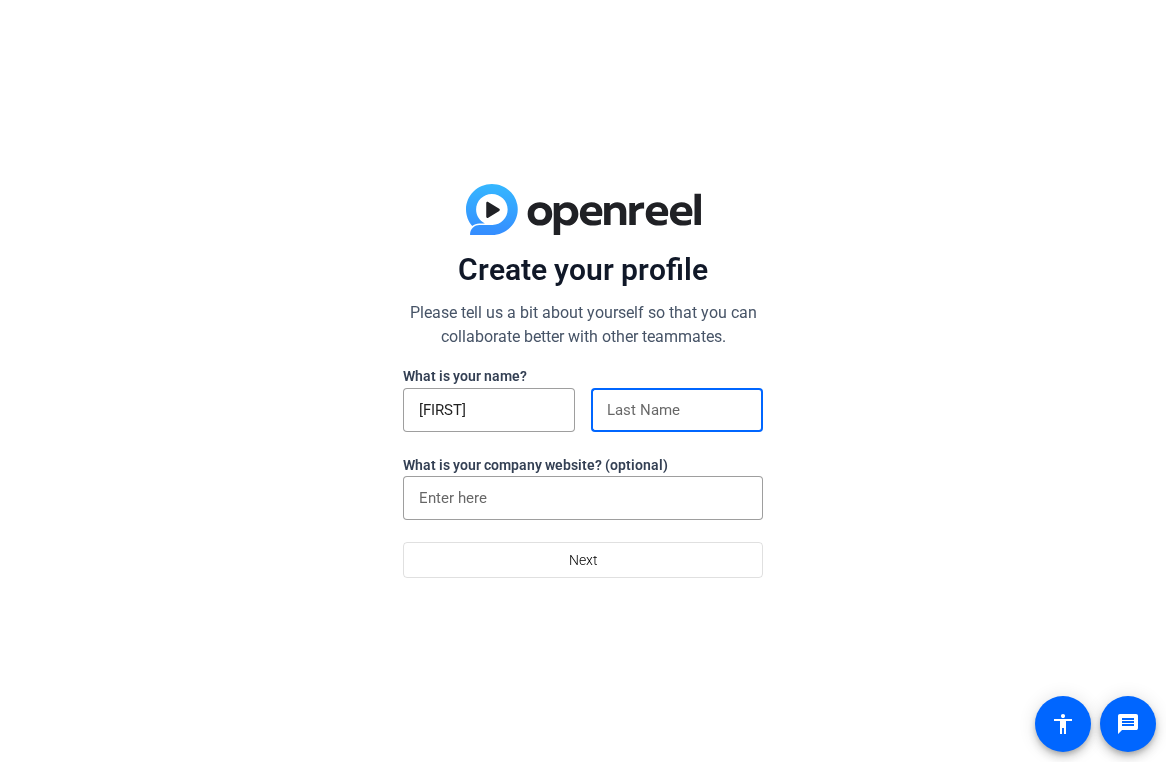 click at bounding box center (677, 410) 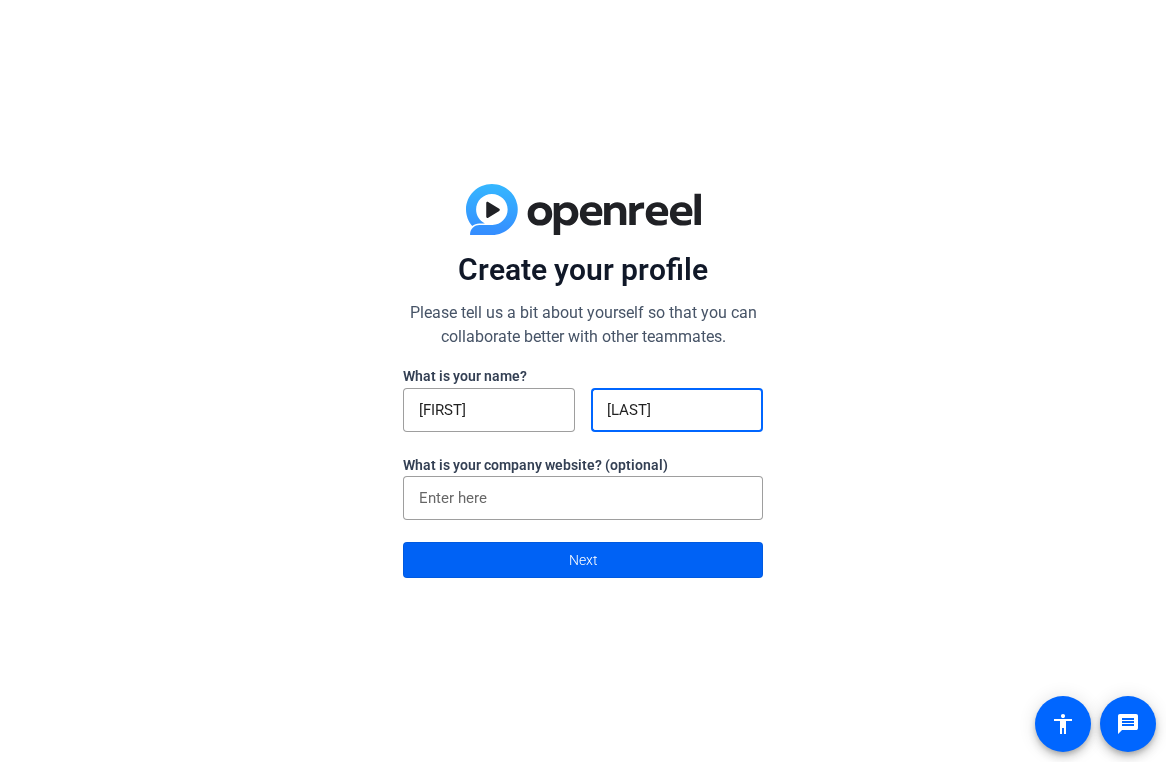 type on "[LAST]" 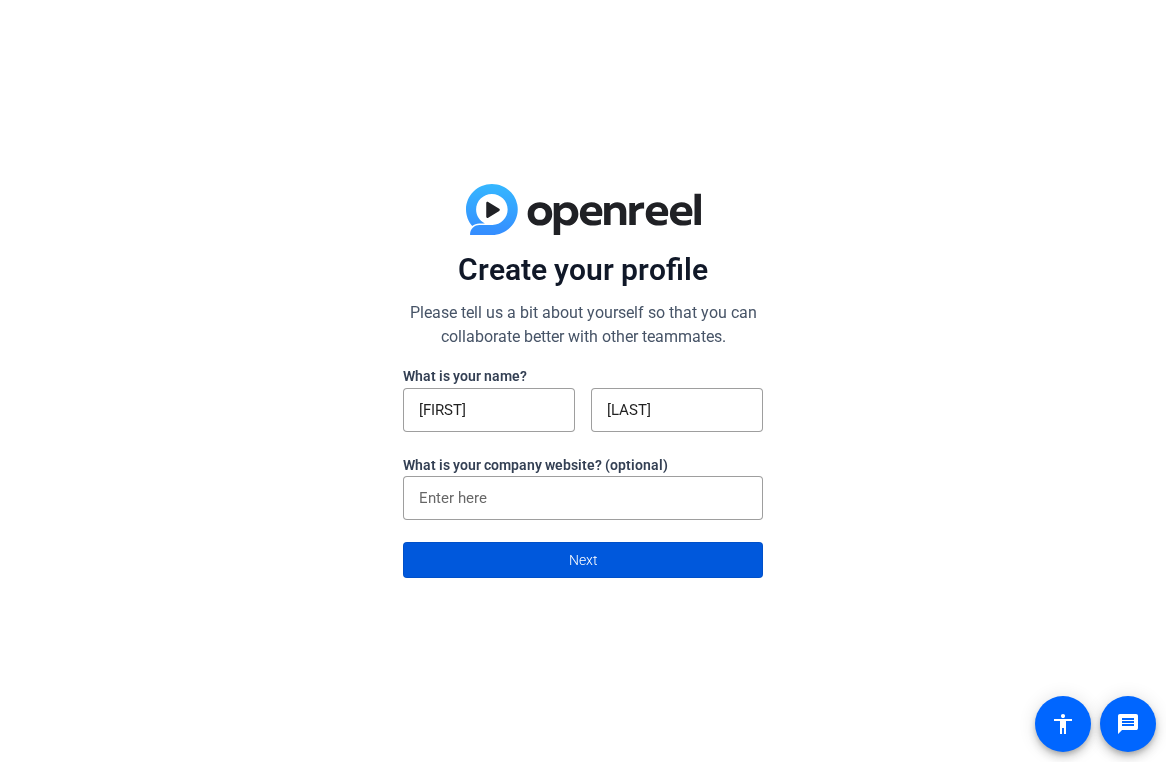 click 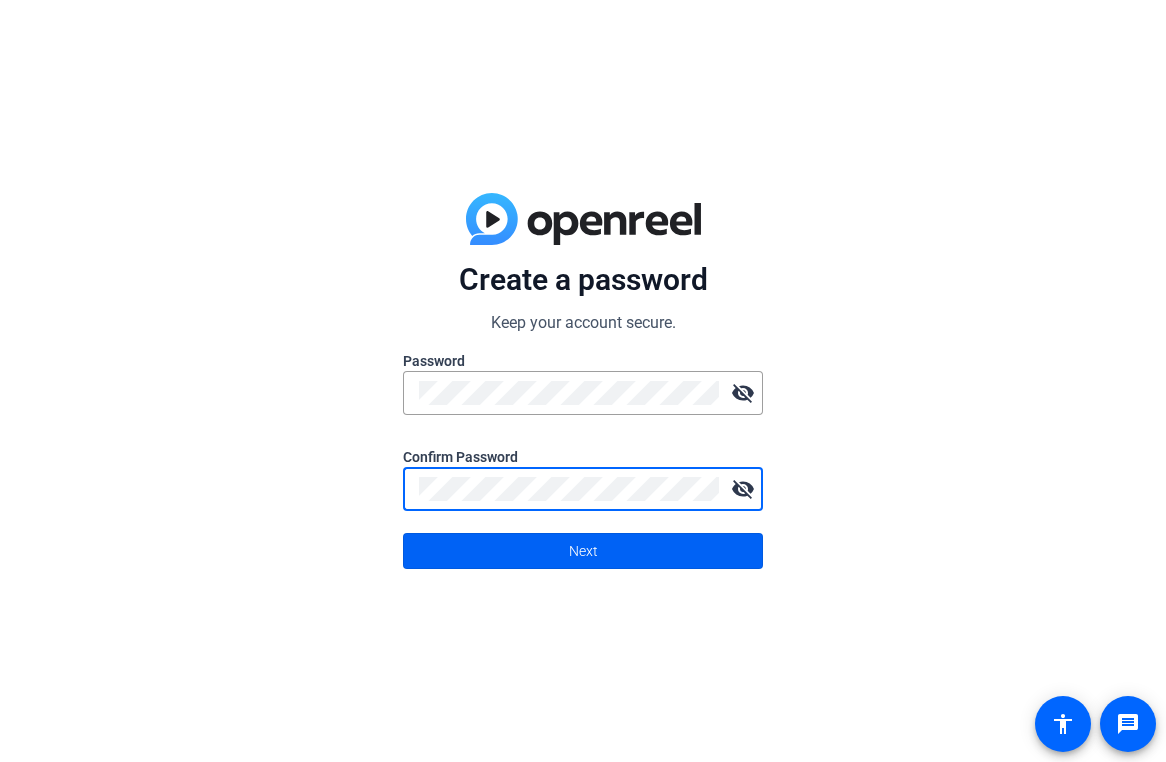 click 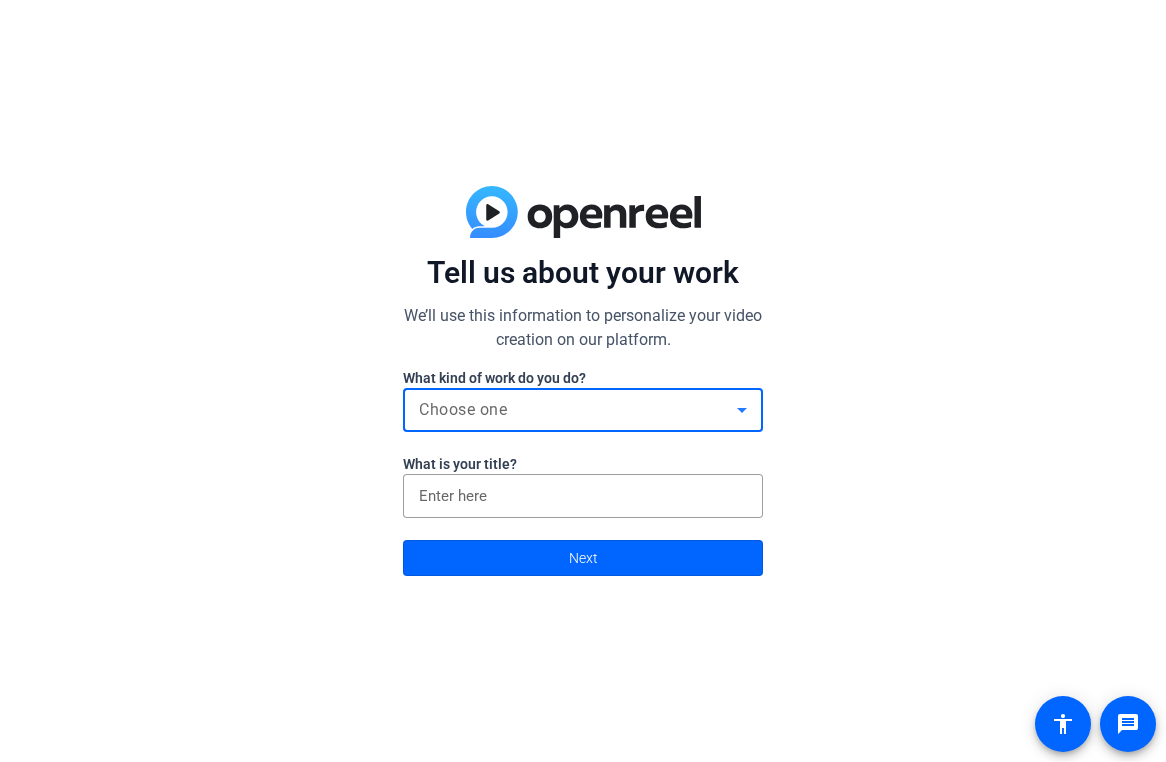 click on "Choose one" at bounding box center [578, 410] 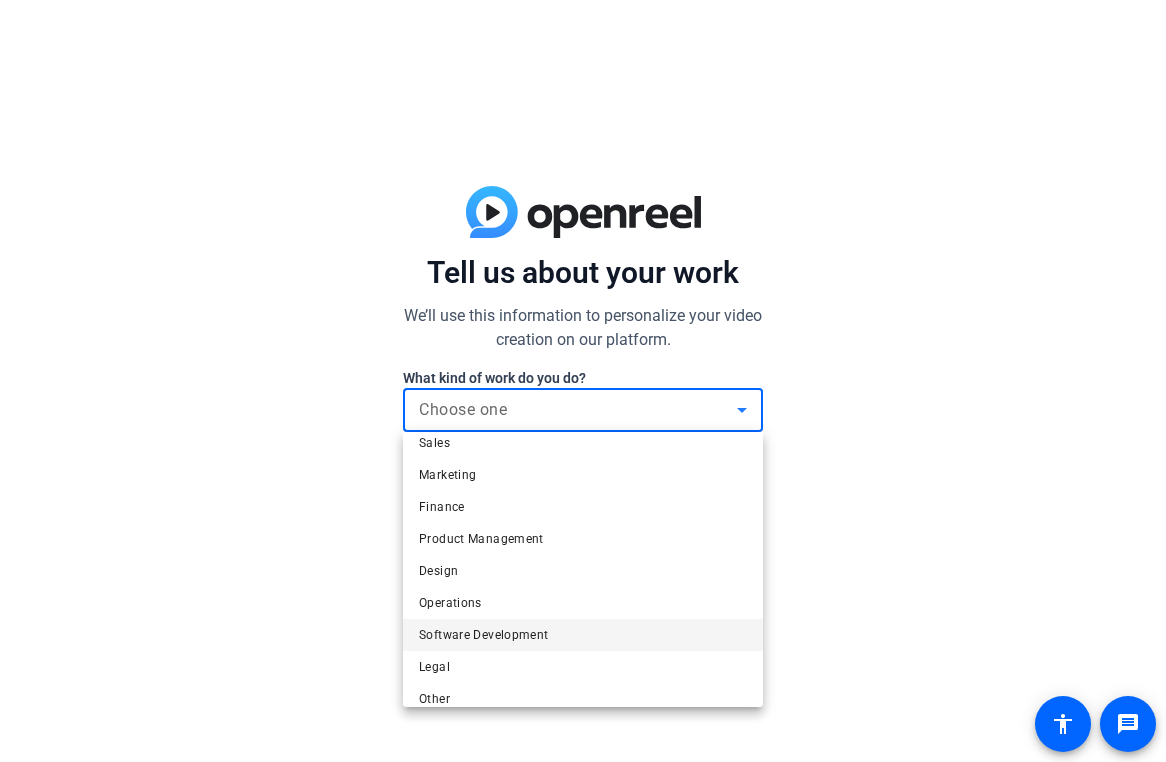 scroll, scrollTop: 61, scrollLeft: 0, axis: vertical 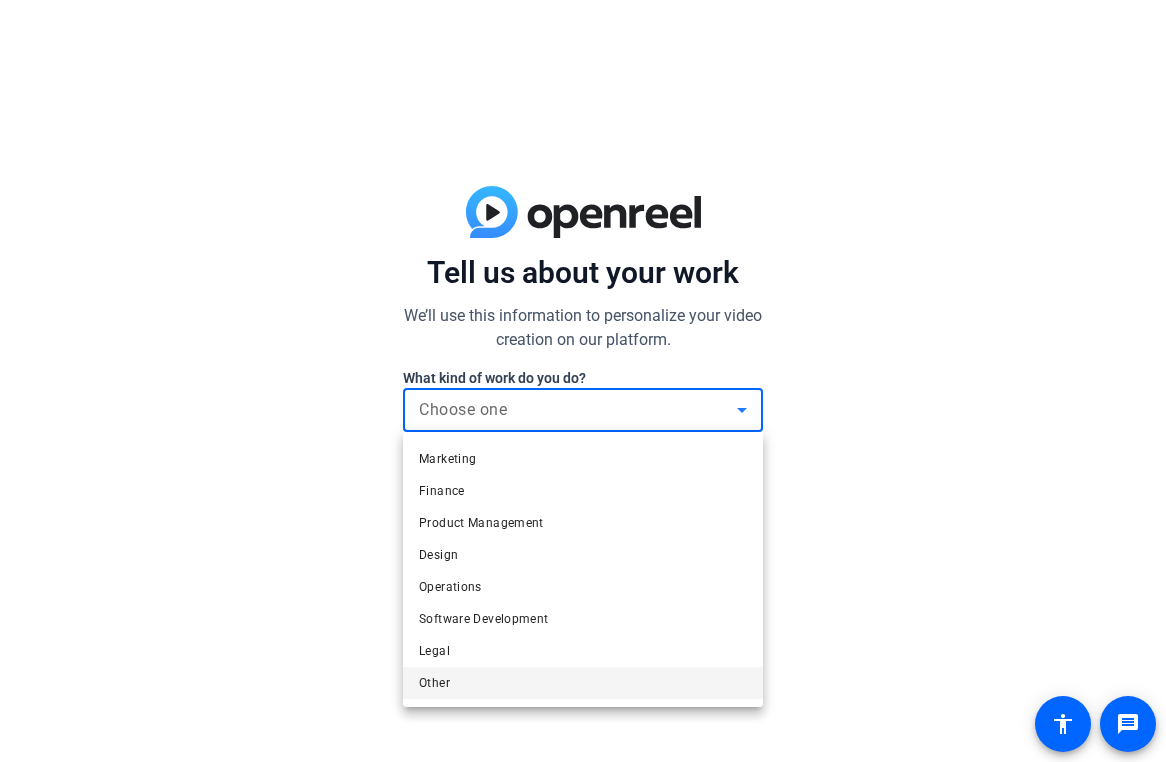 click on "Other" at bounding box center (583, 683) 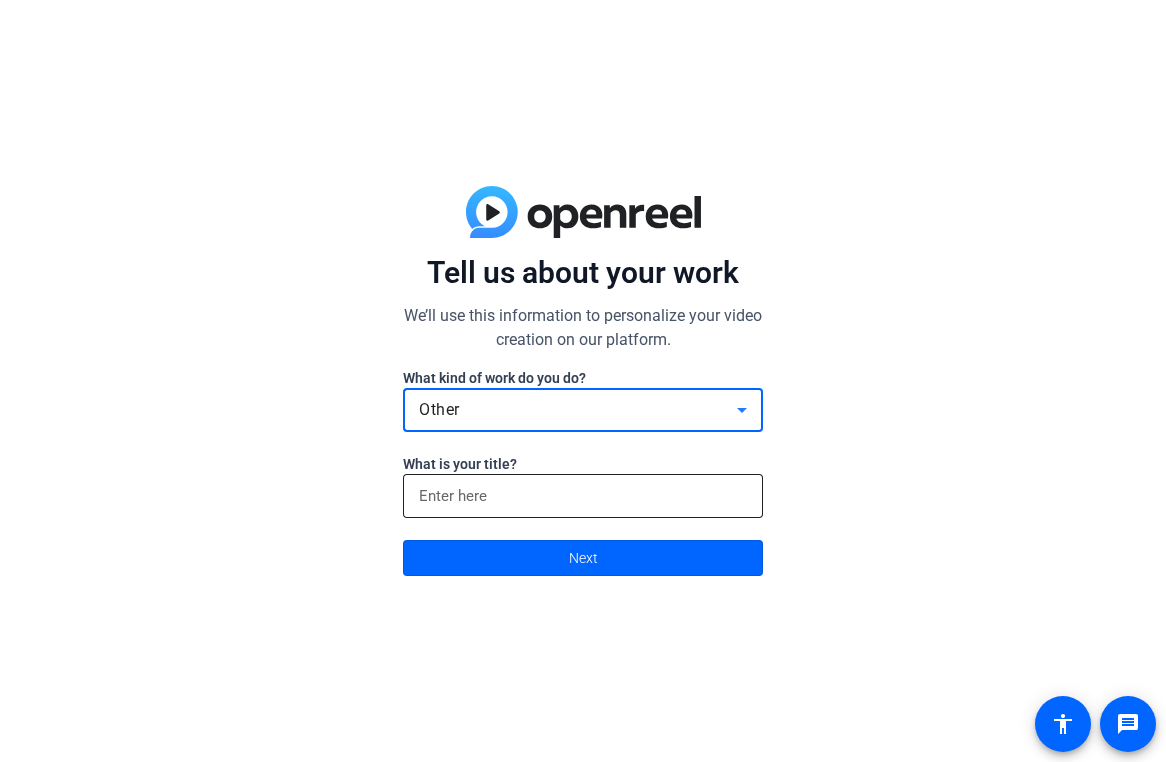 click at bounding box center (583, 496) 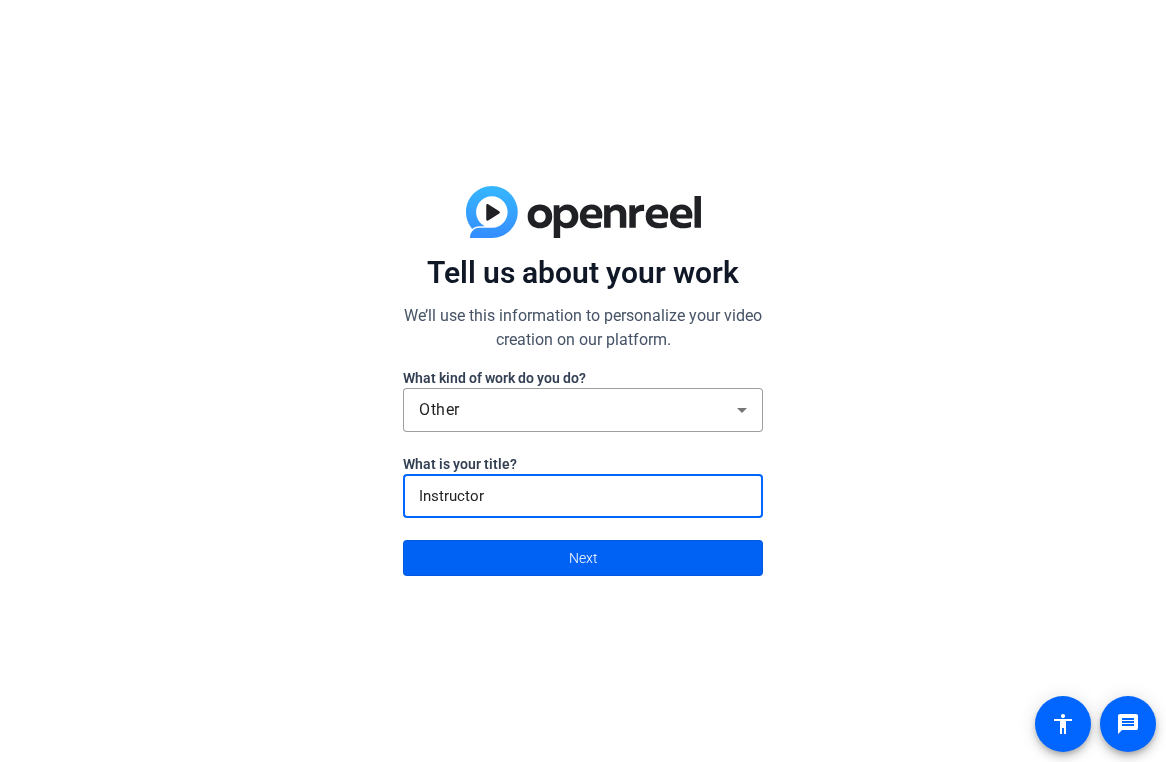 type on "Instructor" 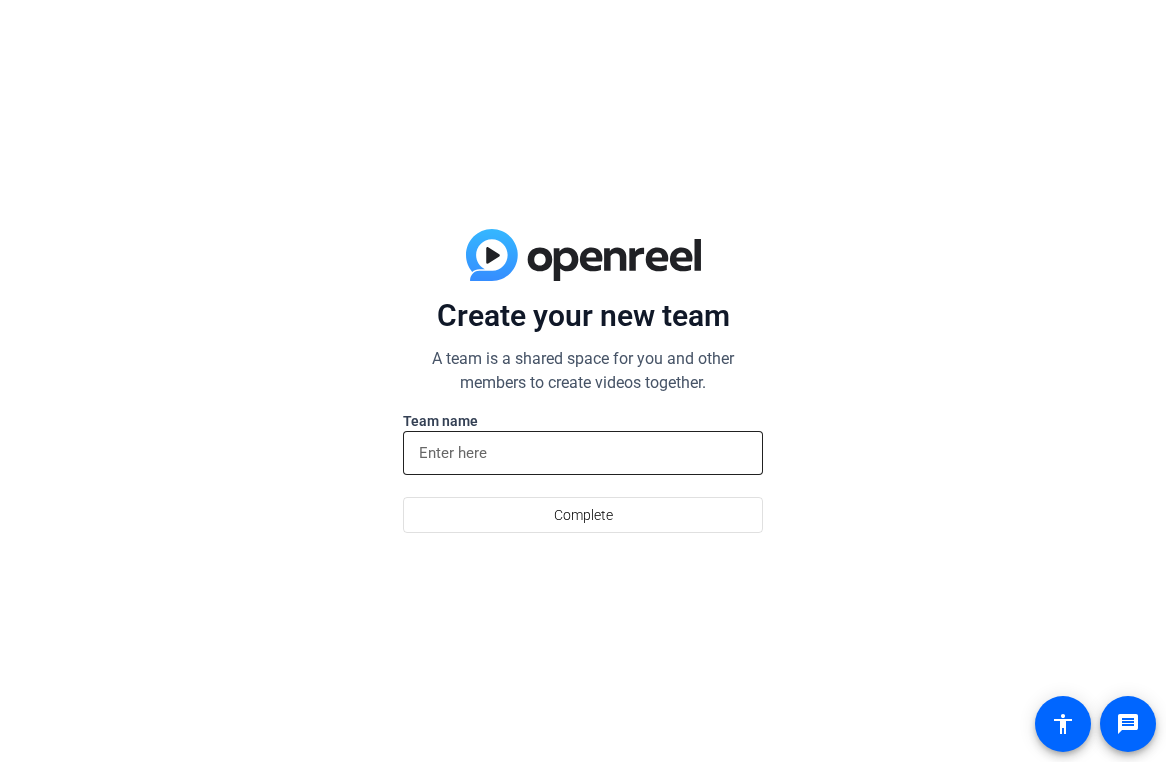click 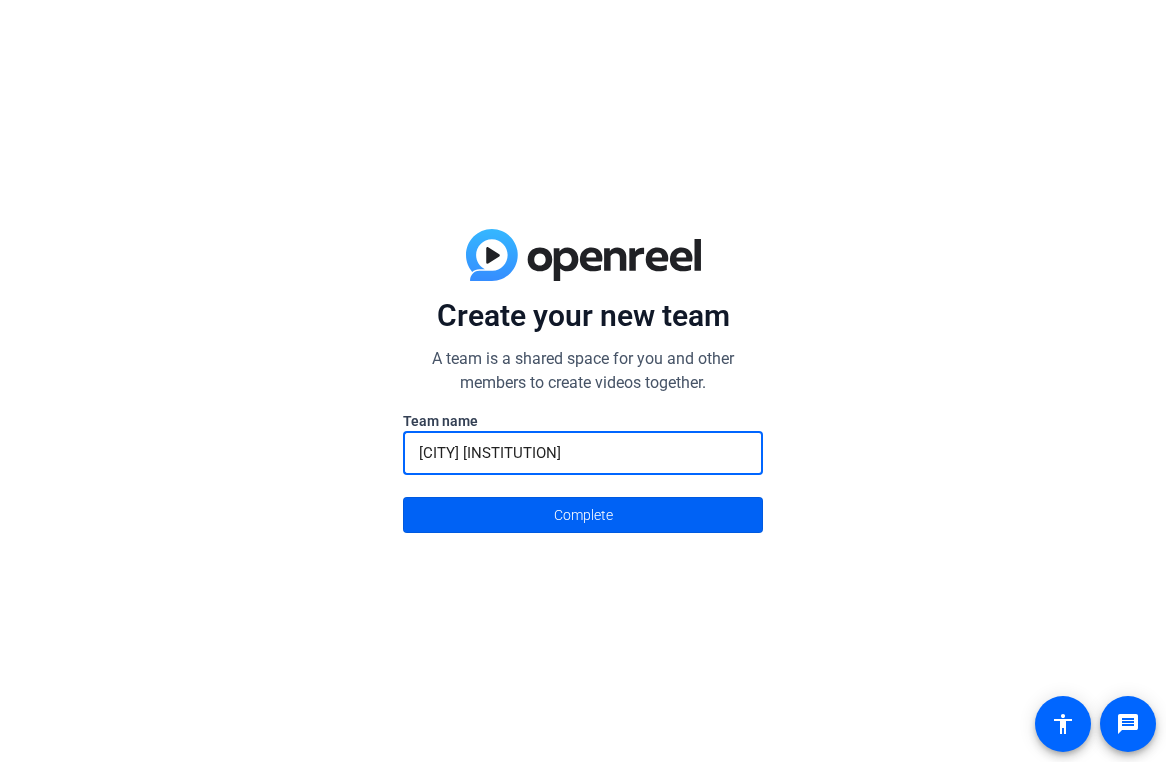 type on "[CITY] [INSTITUTION]" 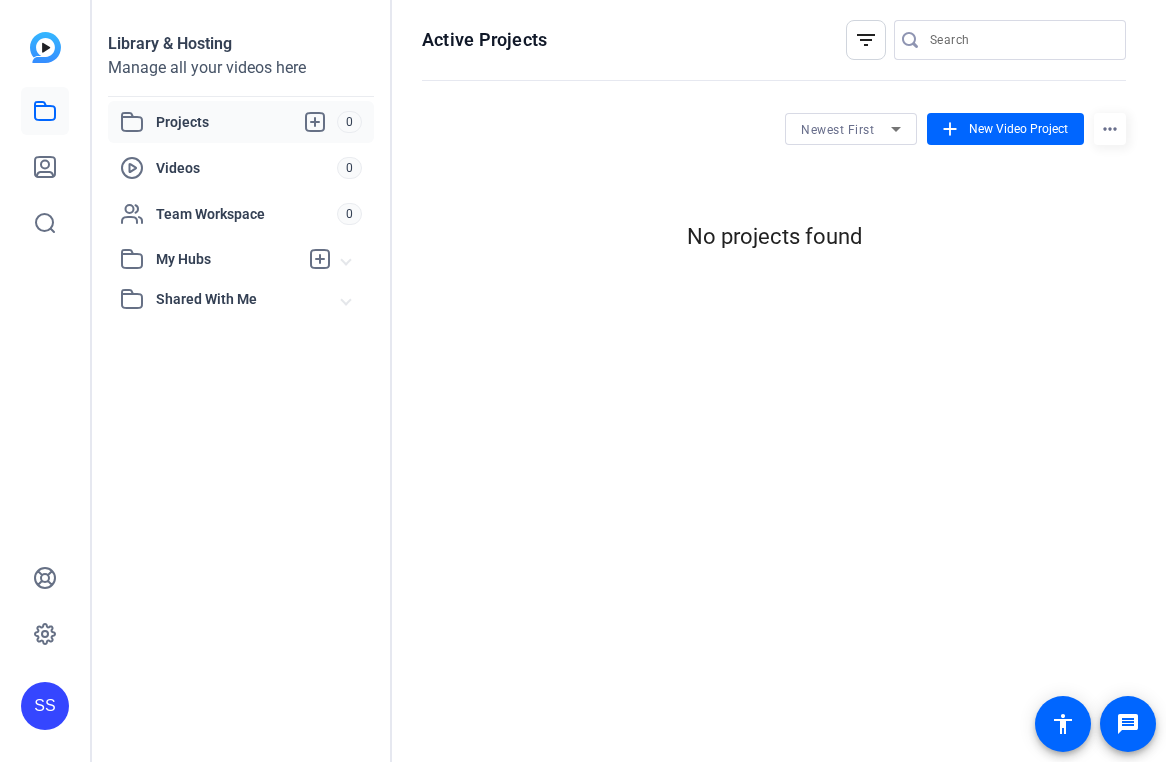 scroll, scrollTop: 0, scrollLeft: 0, axis: both 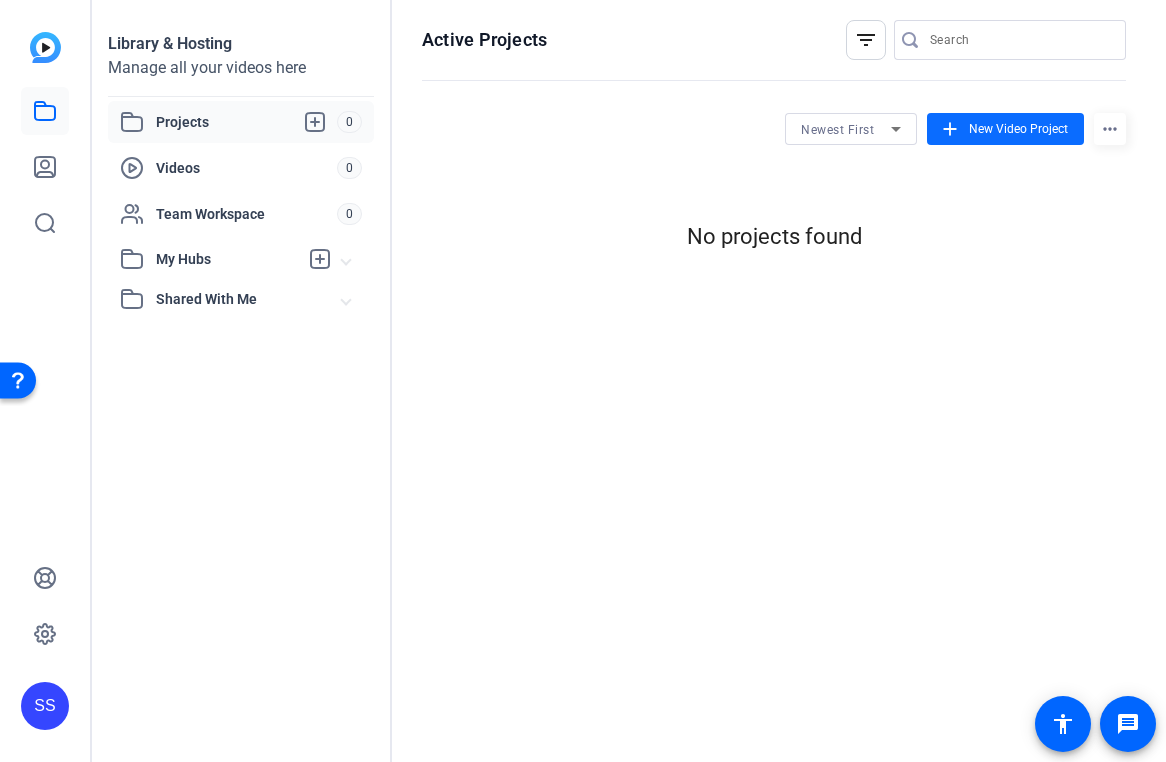 click on "New Video Project" 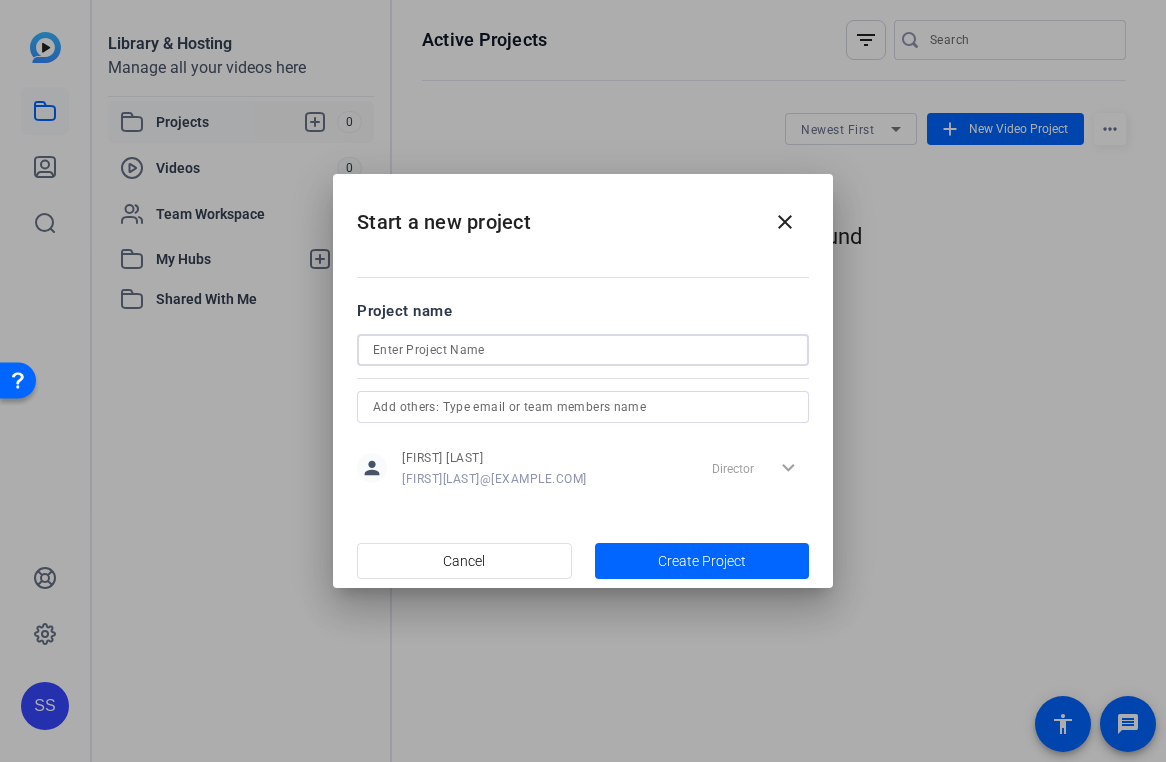 click at bounding box center [583, 350] 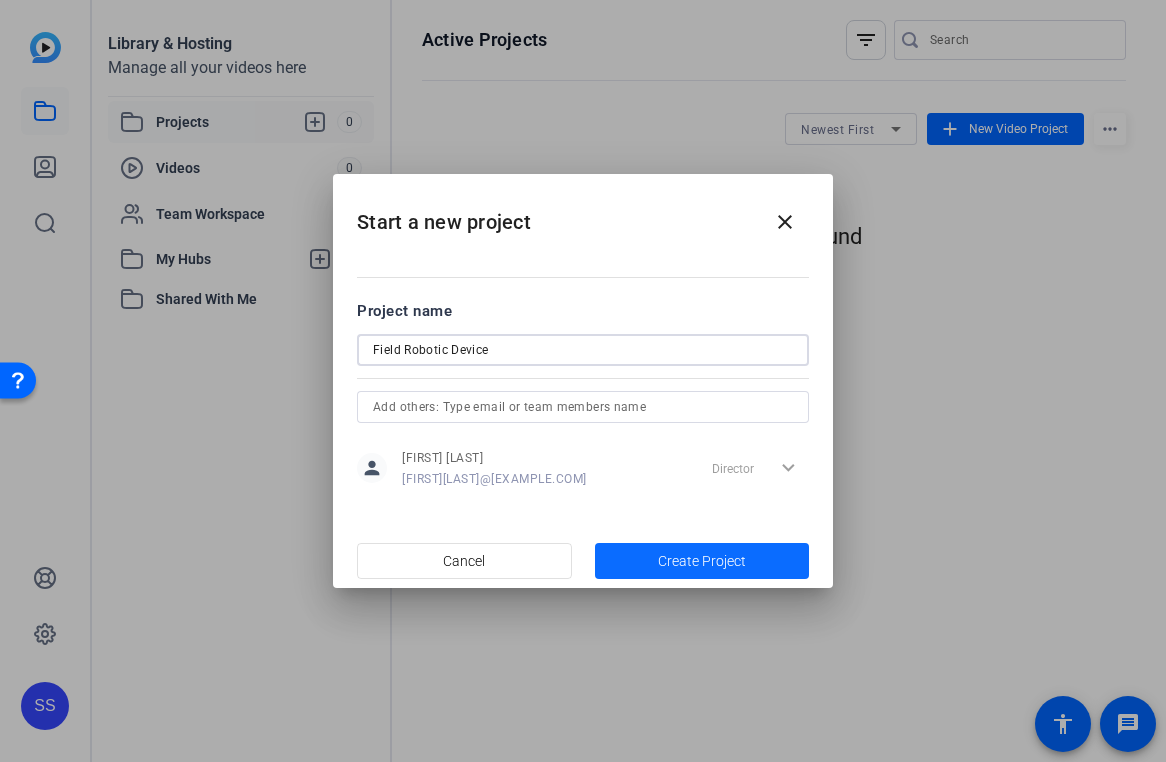 type on "Field Robotic Device" 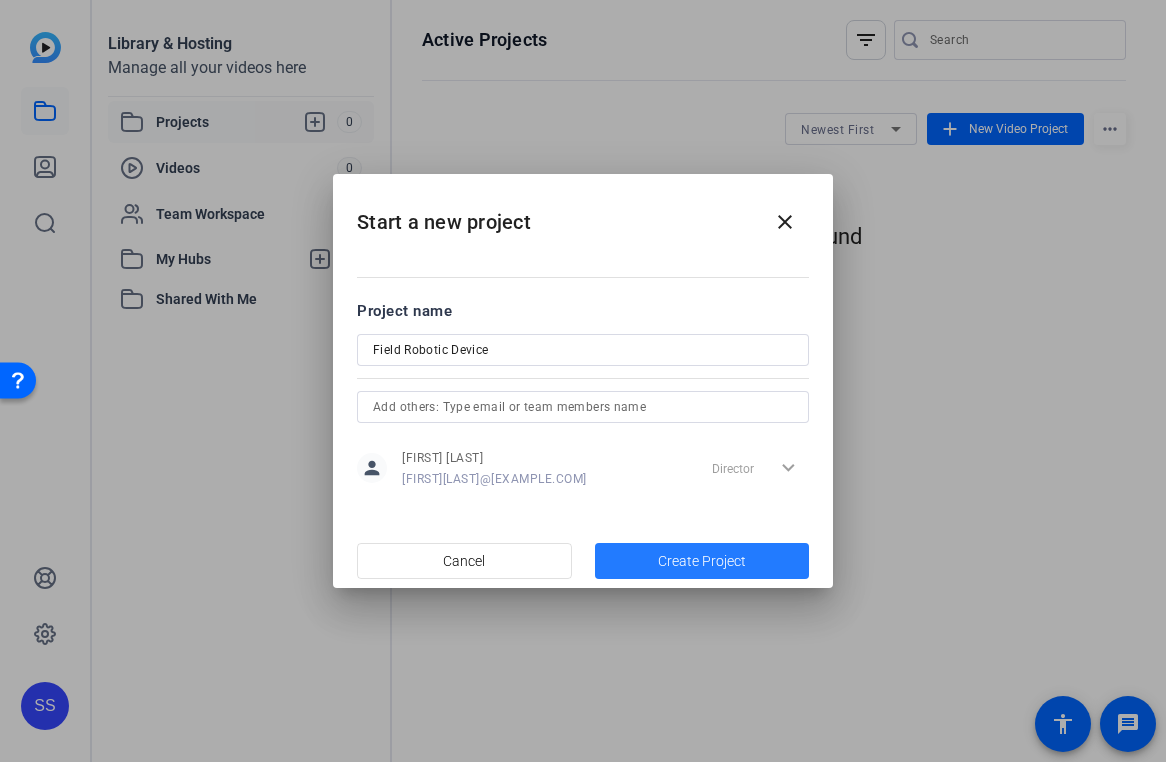 click on "Create Project" 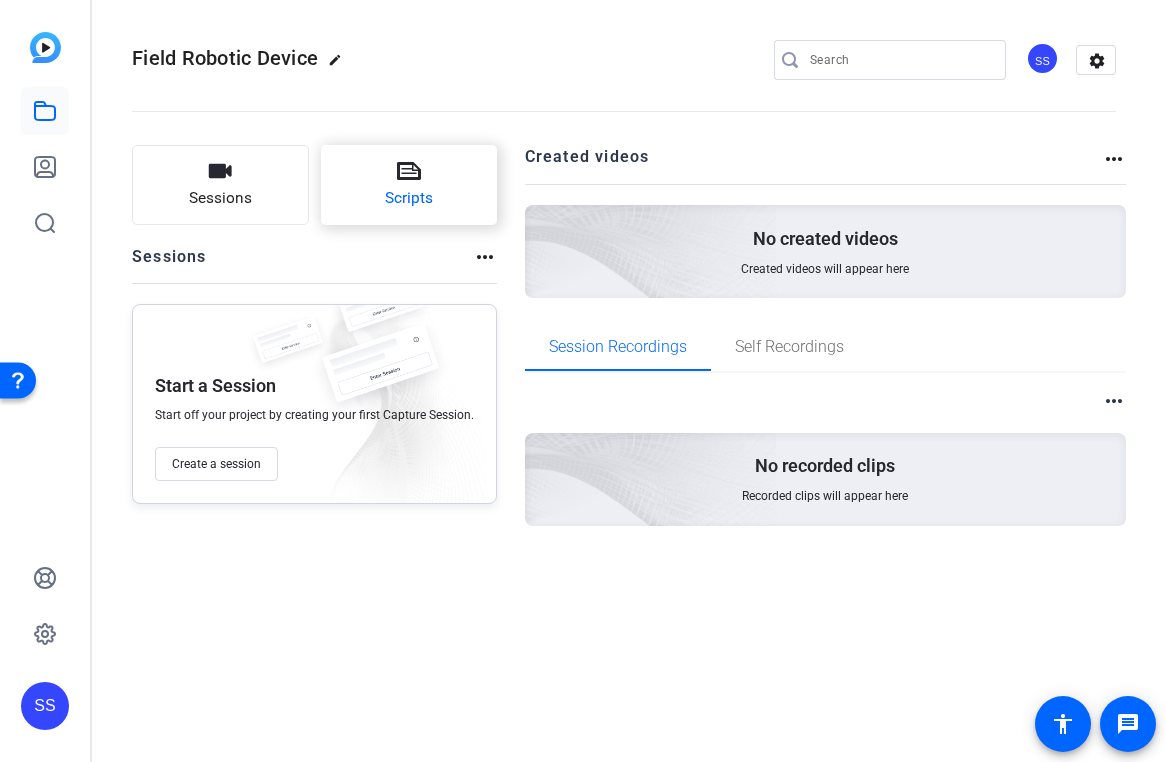 click on "Scripts" 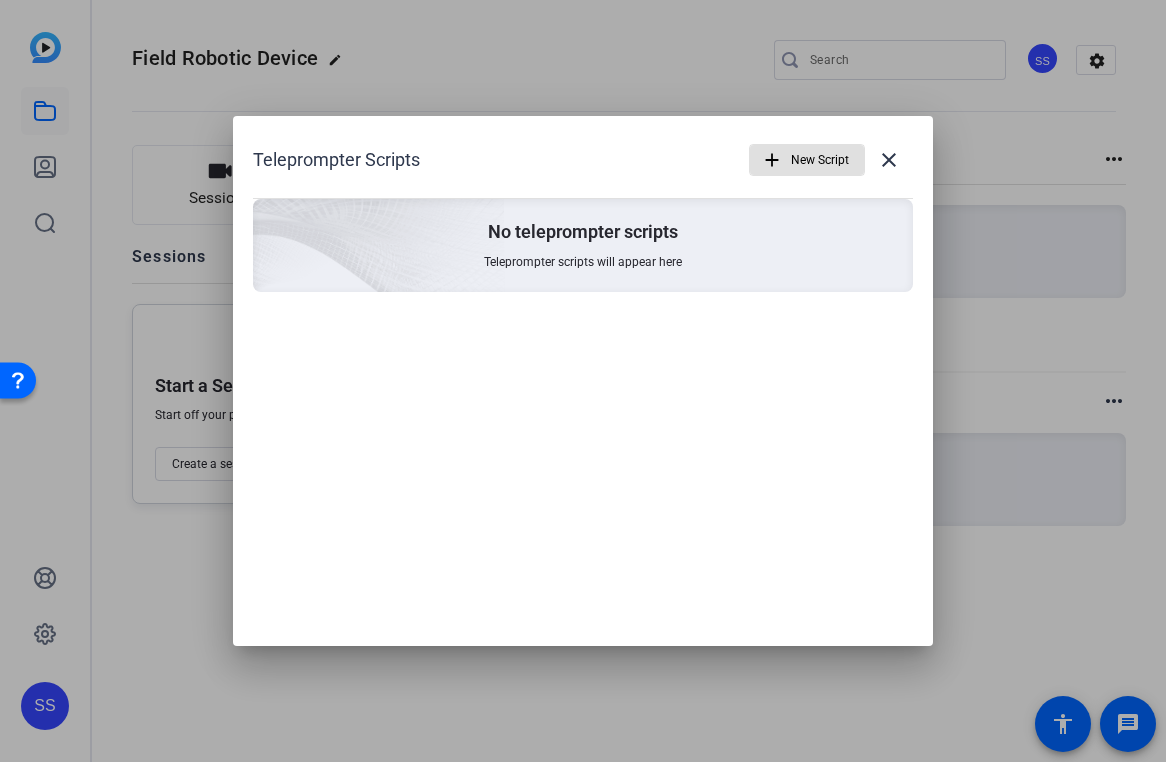 click on "New Script" at bounding box center [820, 160] 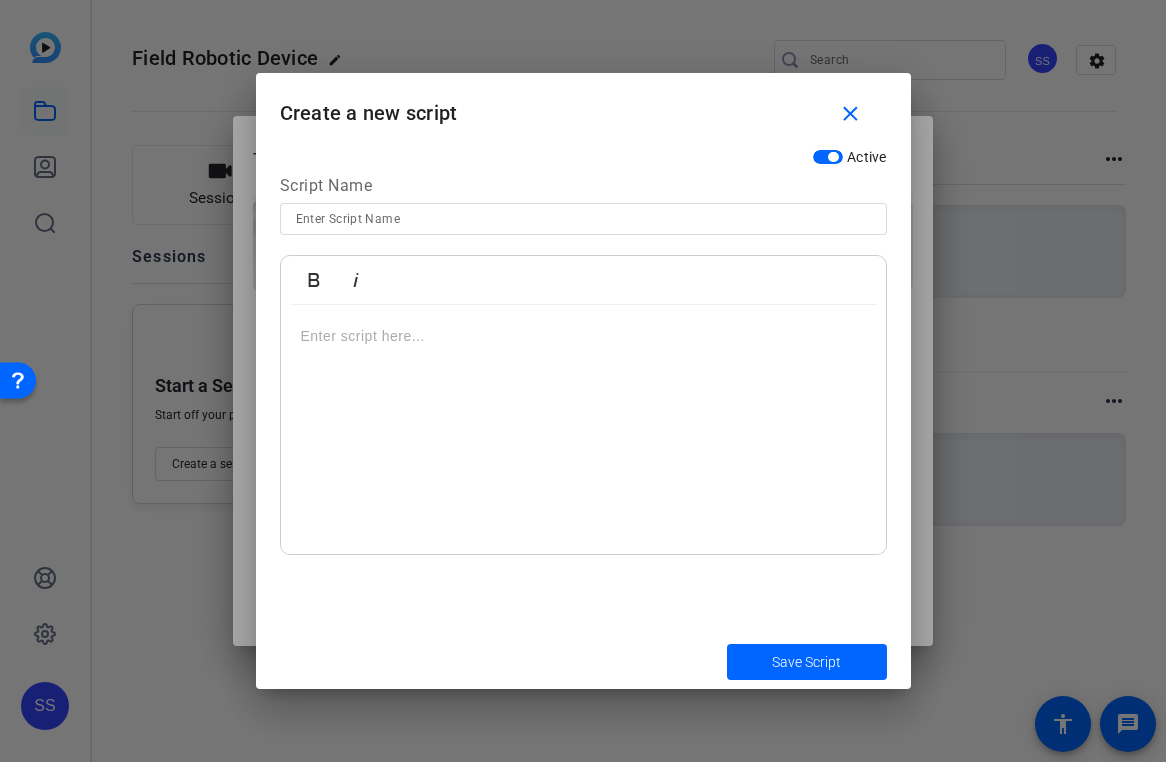 click at bounding box center [583, 336] 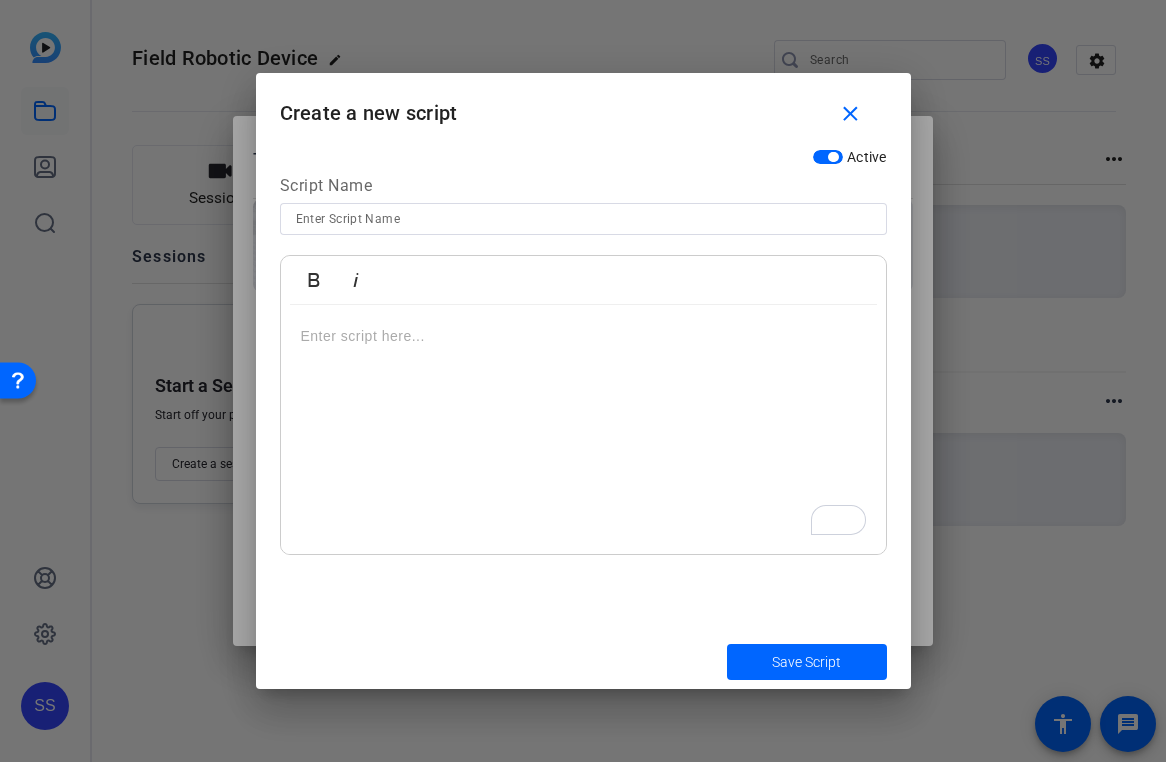 scroll, scrollTop: 672, scrollLeft: 0, axis: vertical 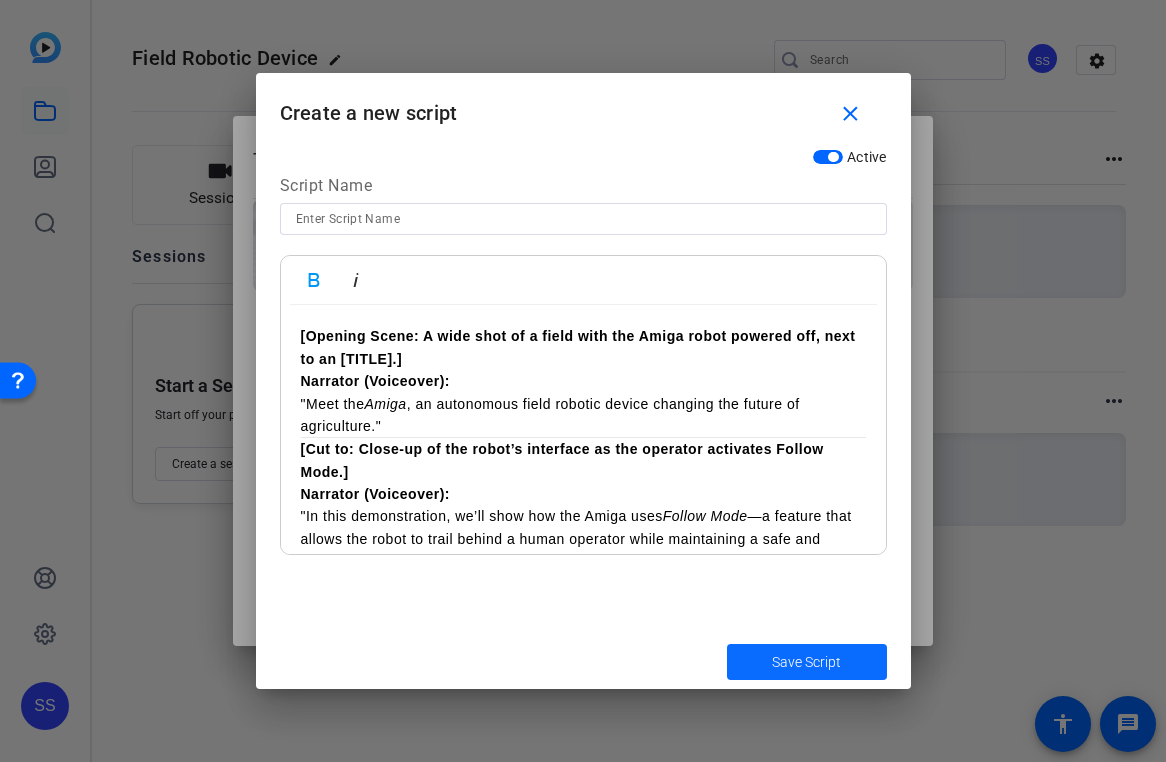 click on "Save Script" at bounding box center [806, 662] 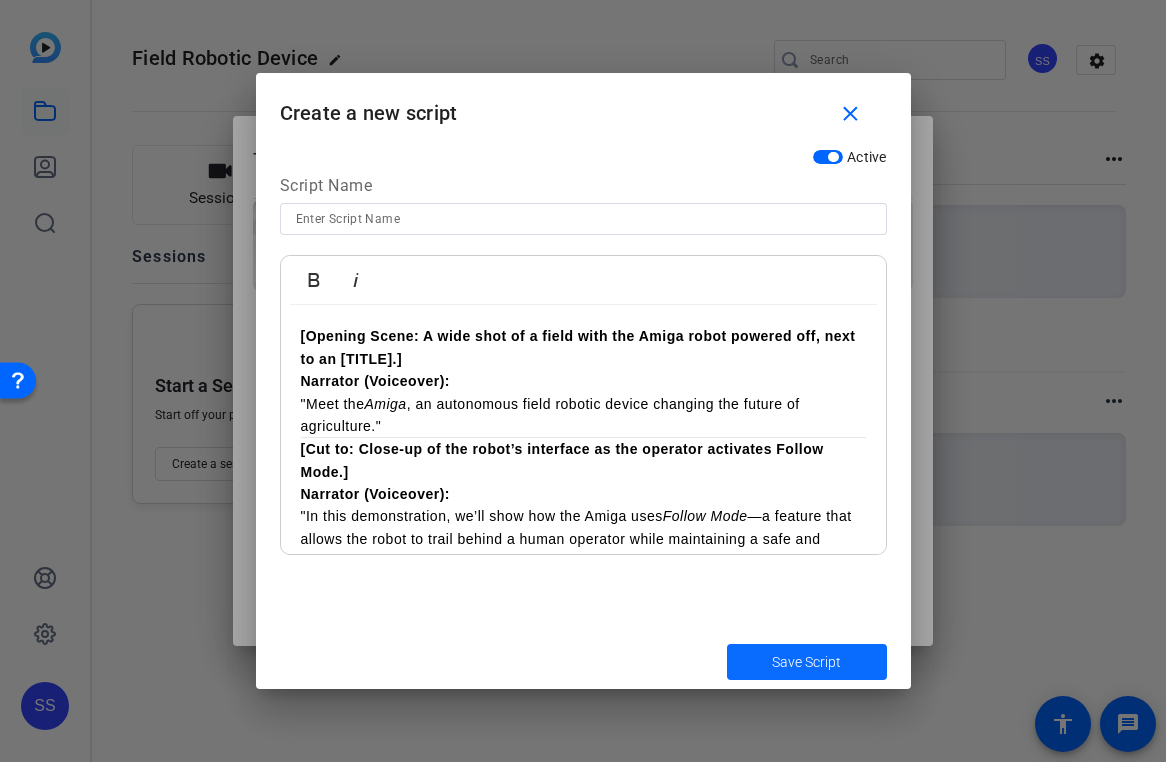 click at bounding box center [807, 662] 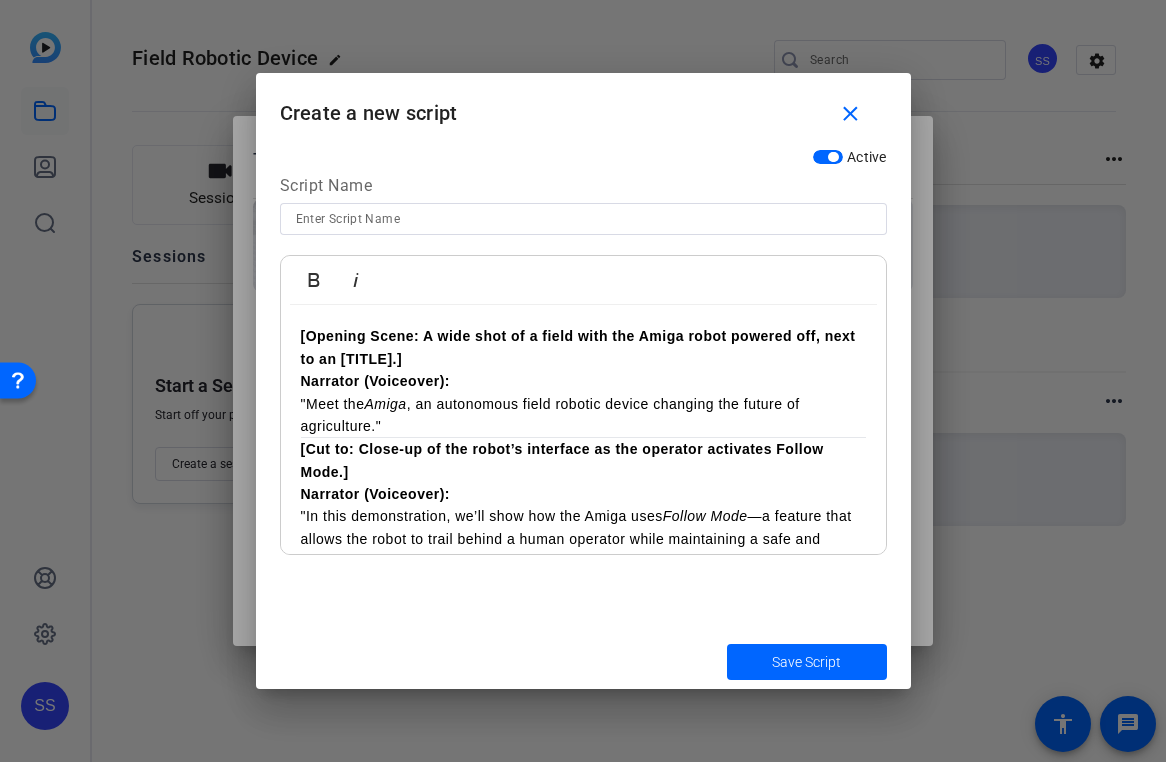 scroll, scrollTop: 692, scrollLeft: 0, axis: vertical 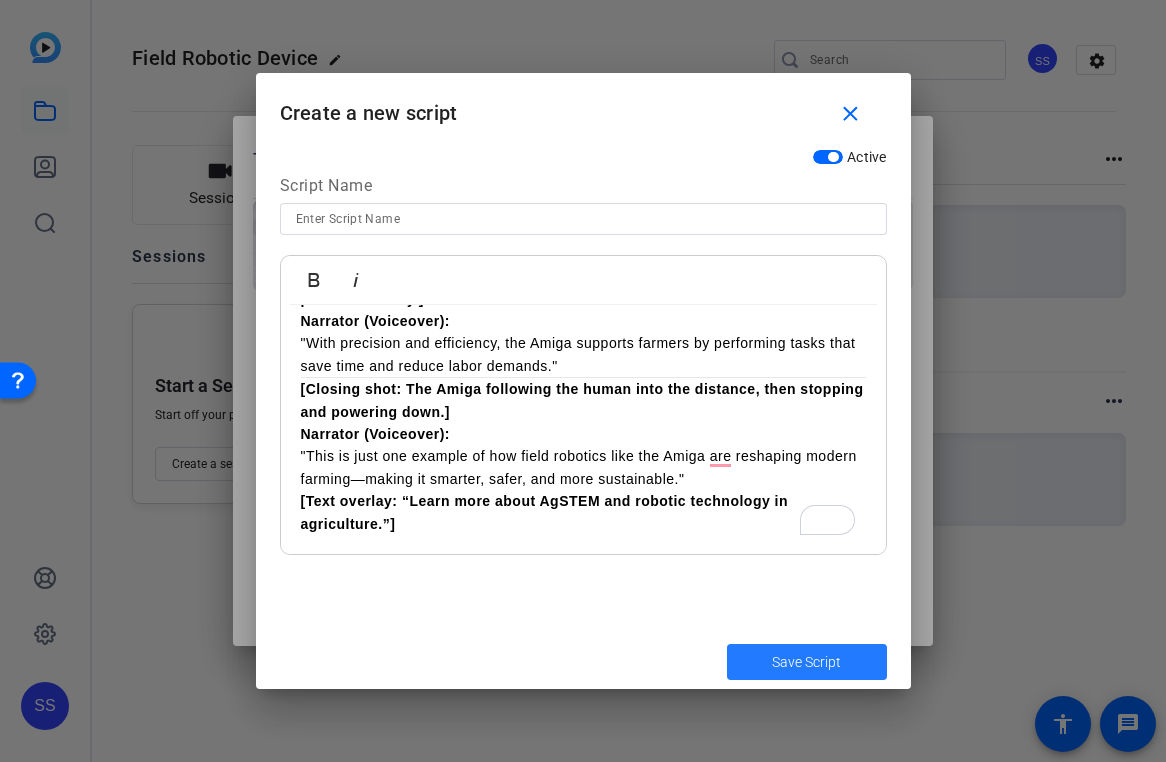 click at bounding box center [807, 662] 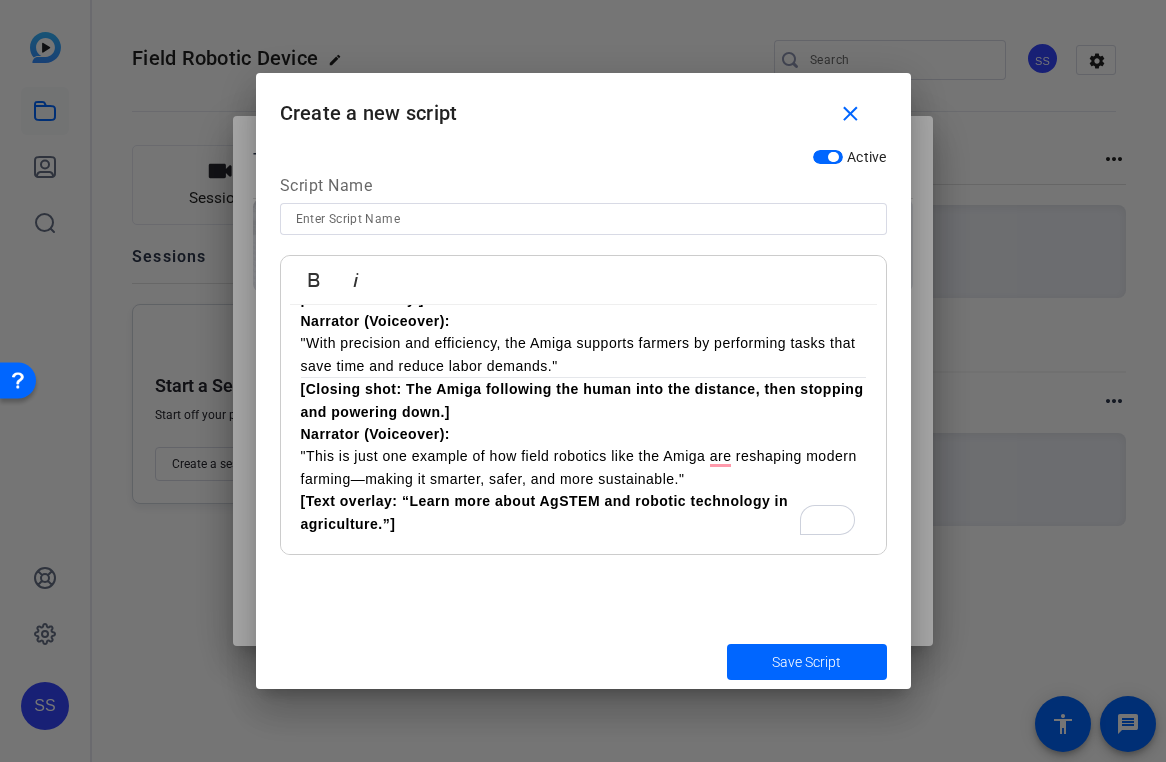 click at bounding box center [583, 381] 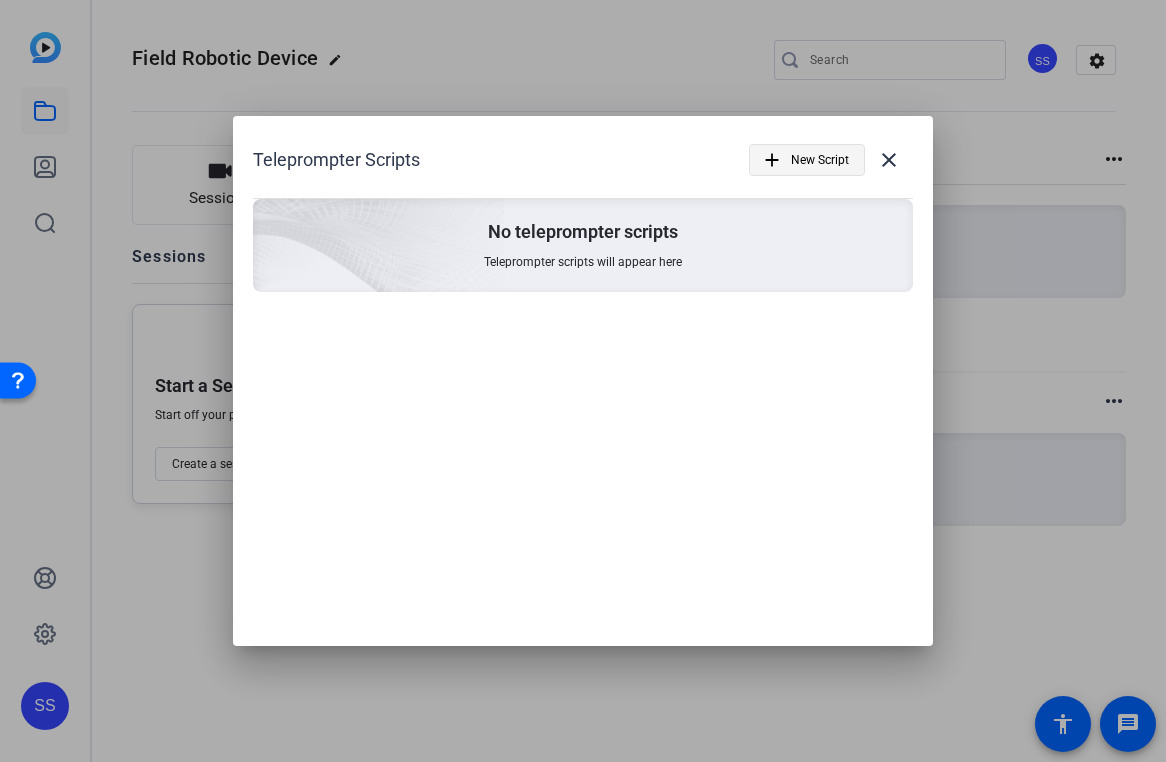 click on "New Script" at bounding box center (820, 160) 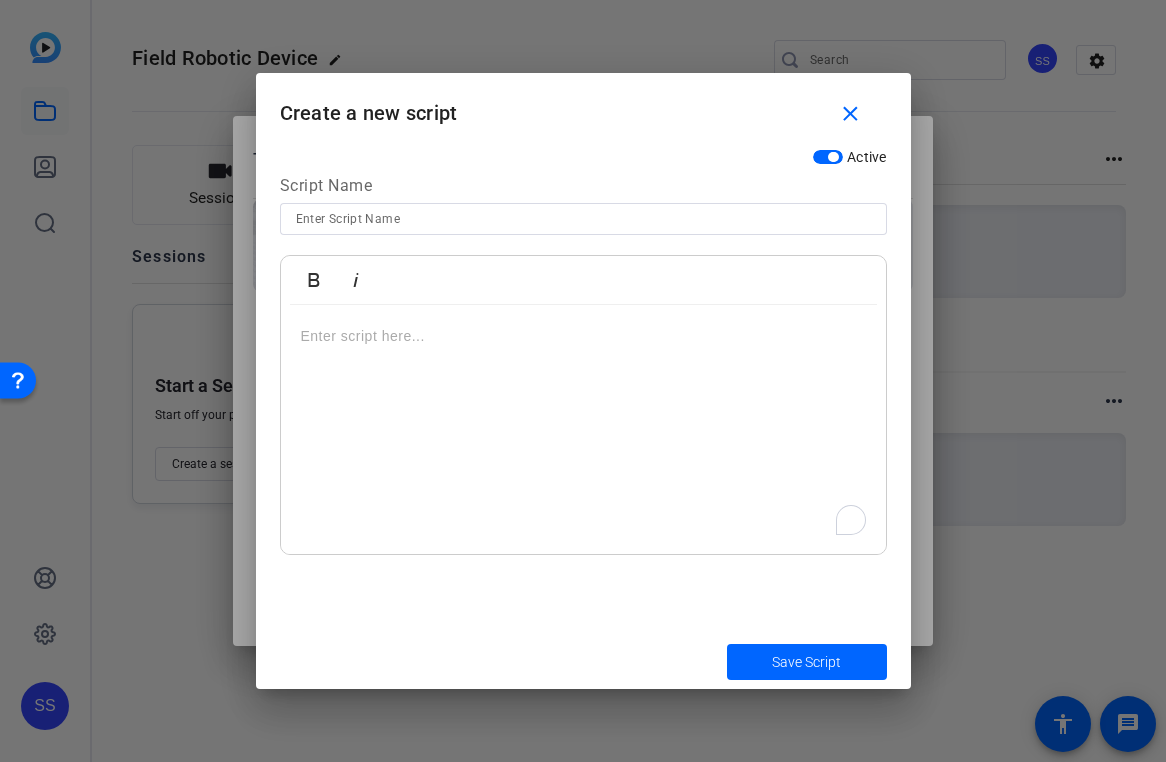 click at bounding box center [583, 430] 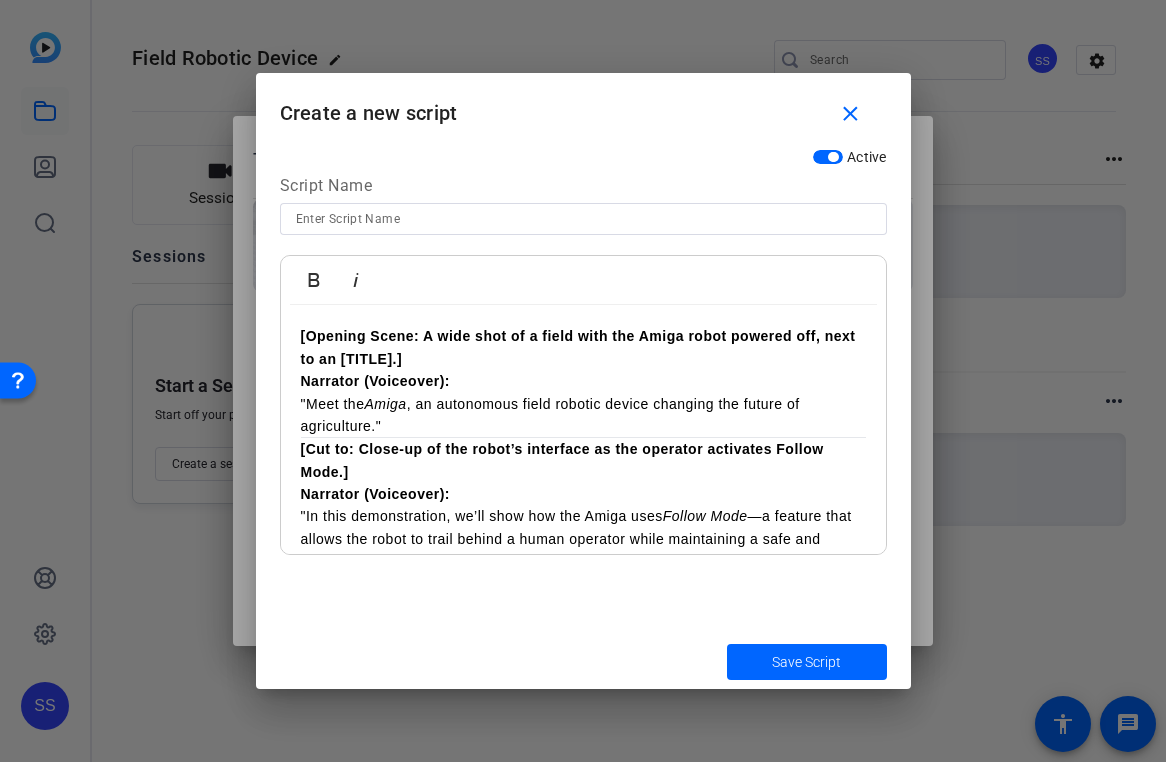 scroll, scrollTop: 672, scrollLeft: 0, axis: vertical 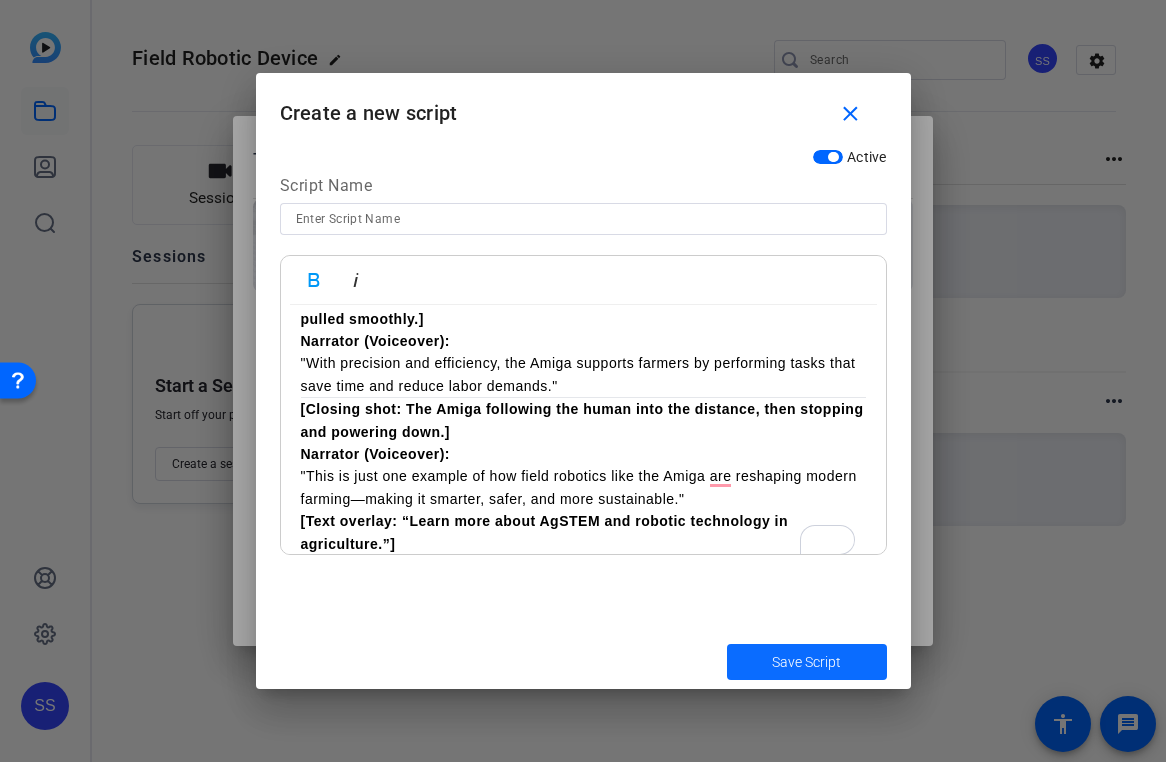 click at bounding box center (807, 662) 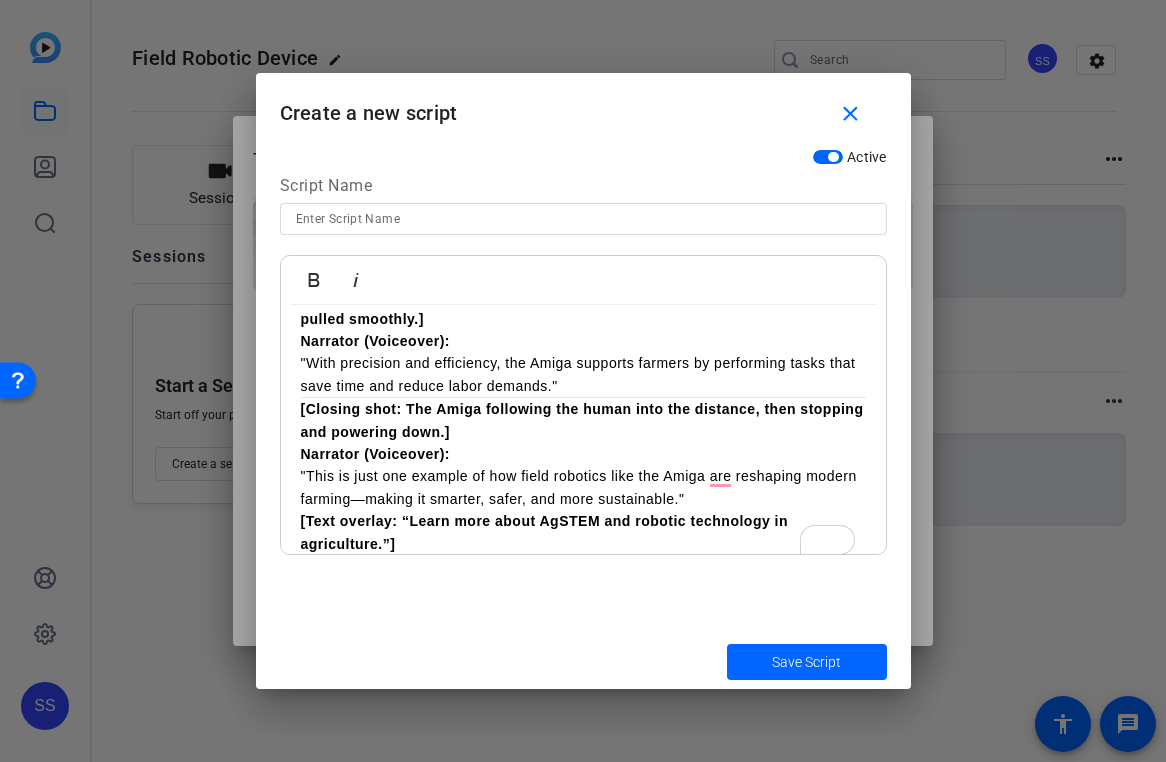 scroll, scrollTop: 505, scrollLeft: 0, axis: vertical 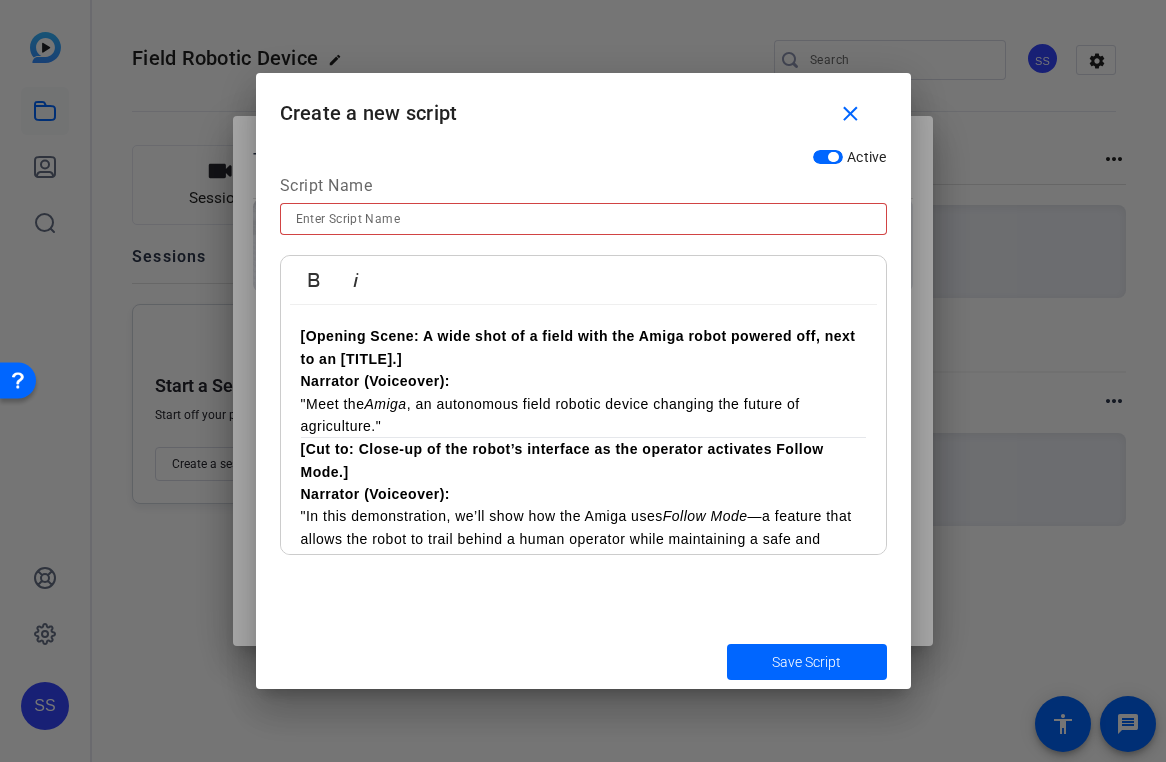 click at bounding box center (583, 219) 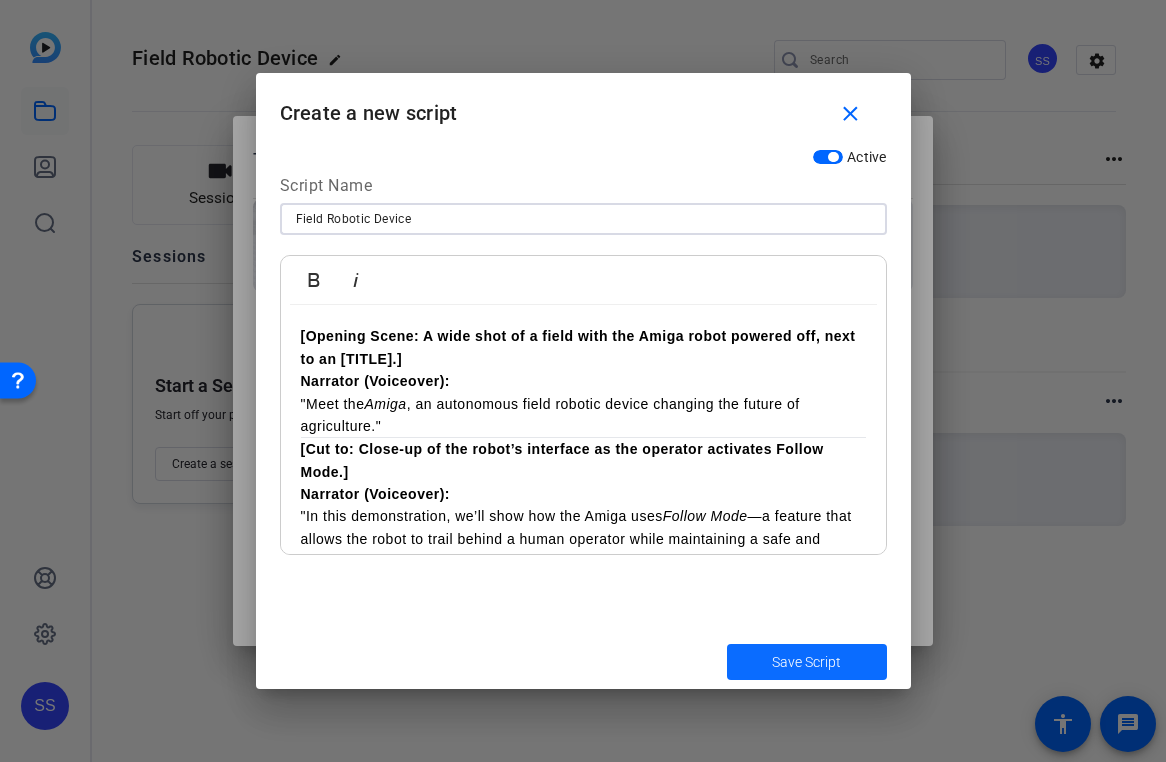 type on "Field Robotic Device" 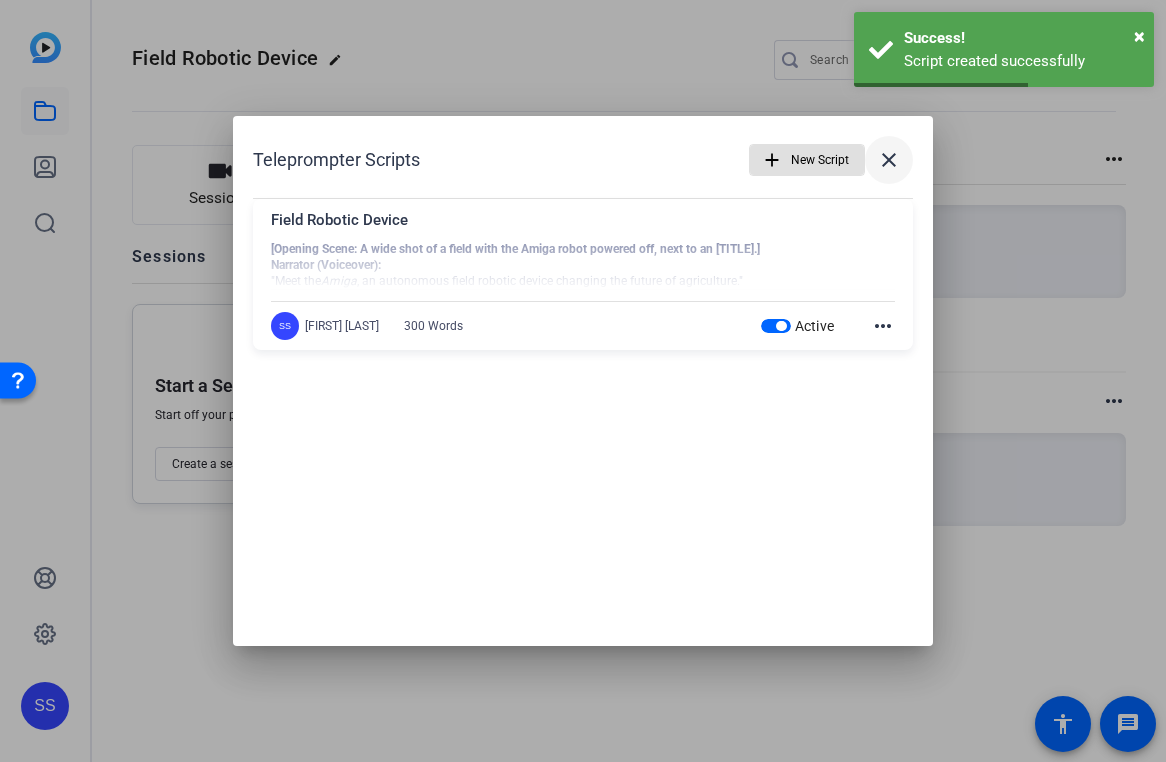 click on "close" at bounding box center (889, 160) 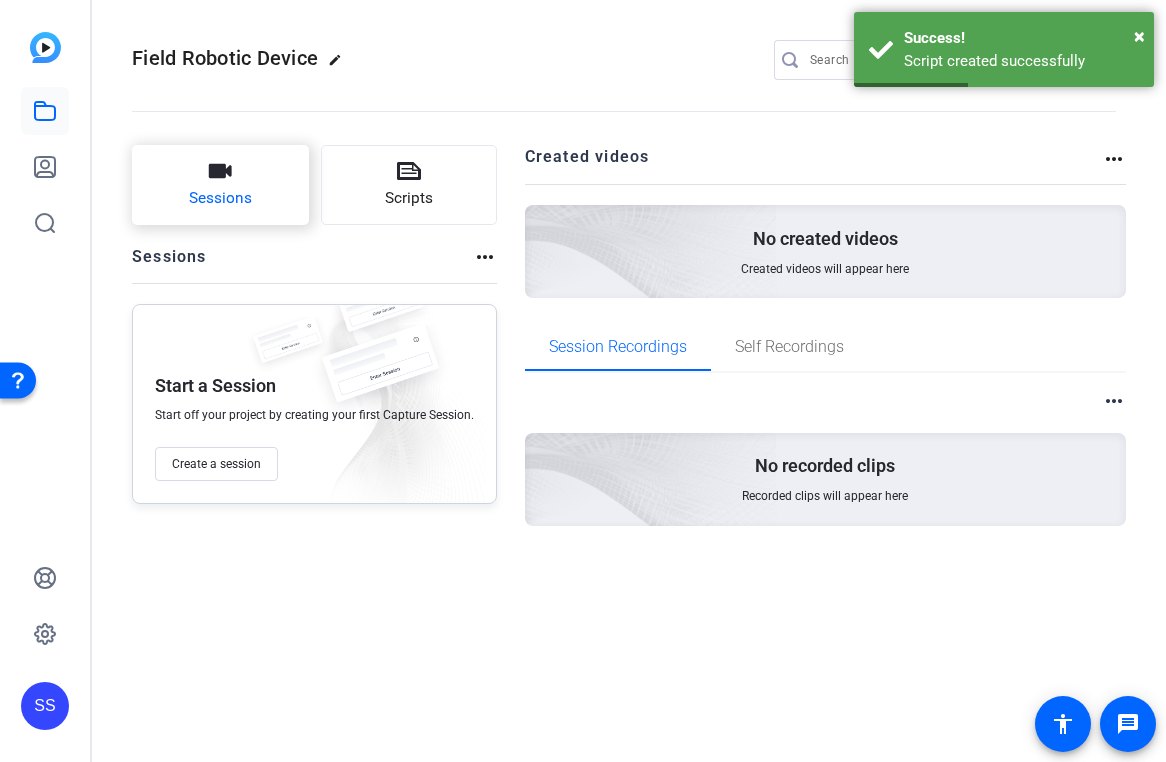 click on "Sessions" 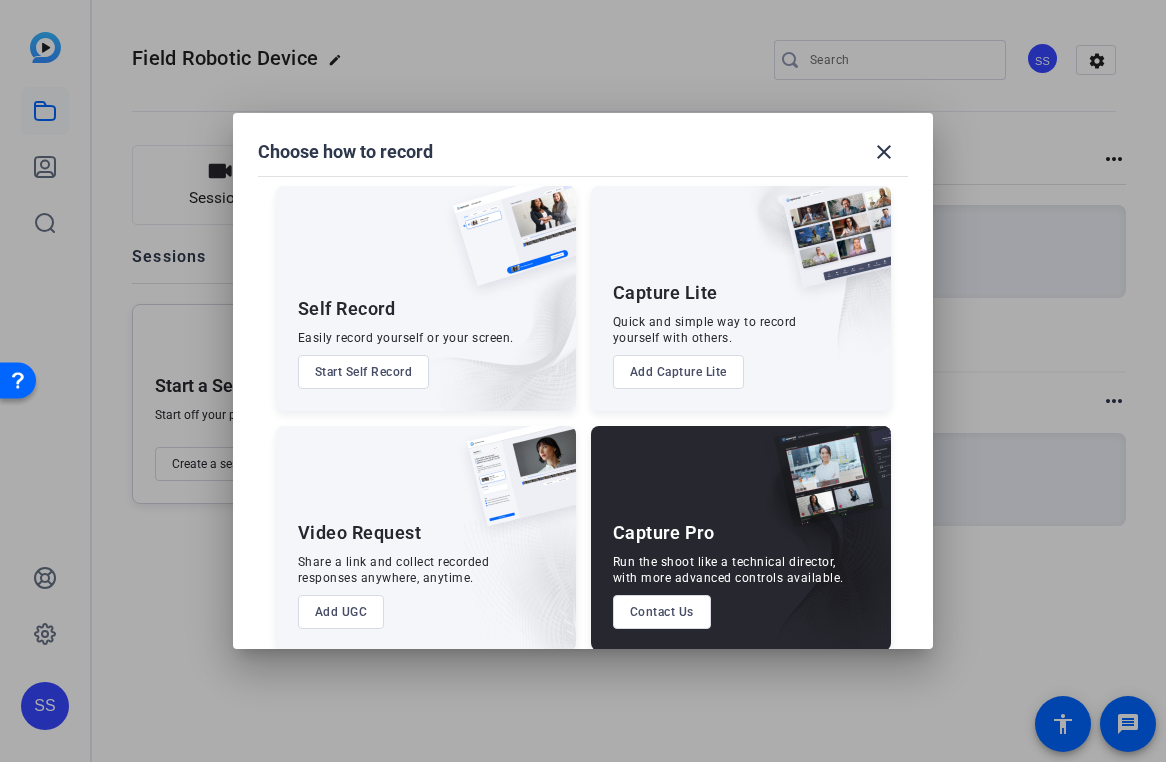 scroll, scrollTop: 0, scrollLeft: 0, axis: both 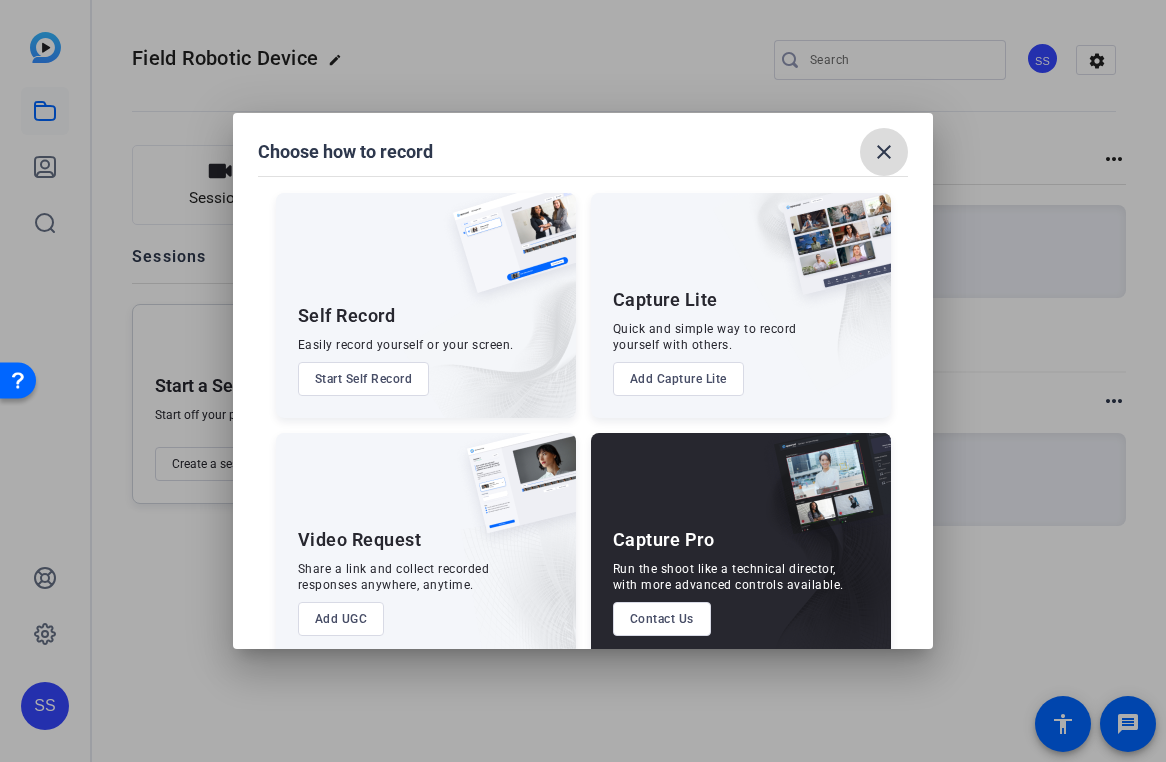 click on "close" at bounding box center (884, 152) 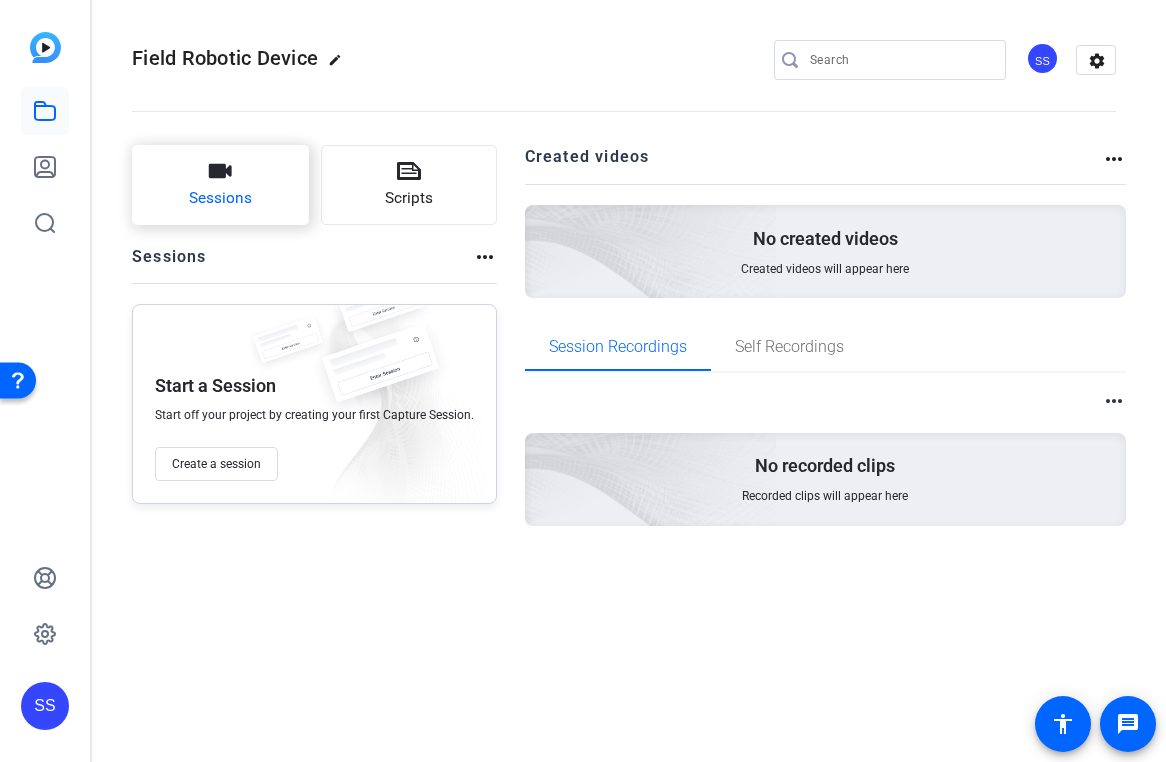click on "Sessions" 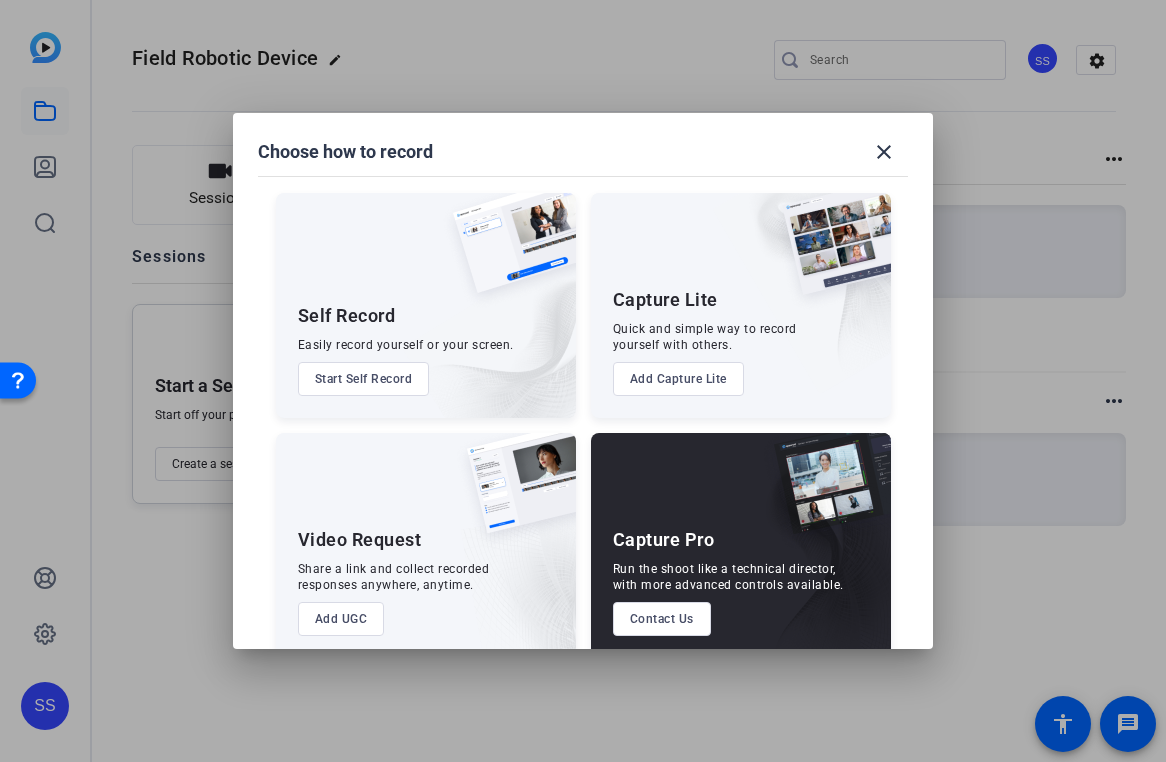 scroll, scrollTop: 29, scrollLeft: 0, axis: vertical 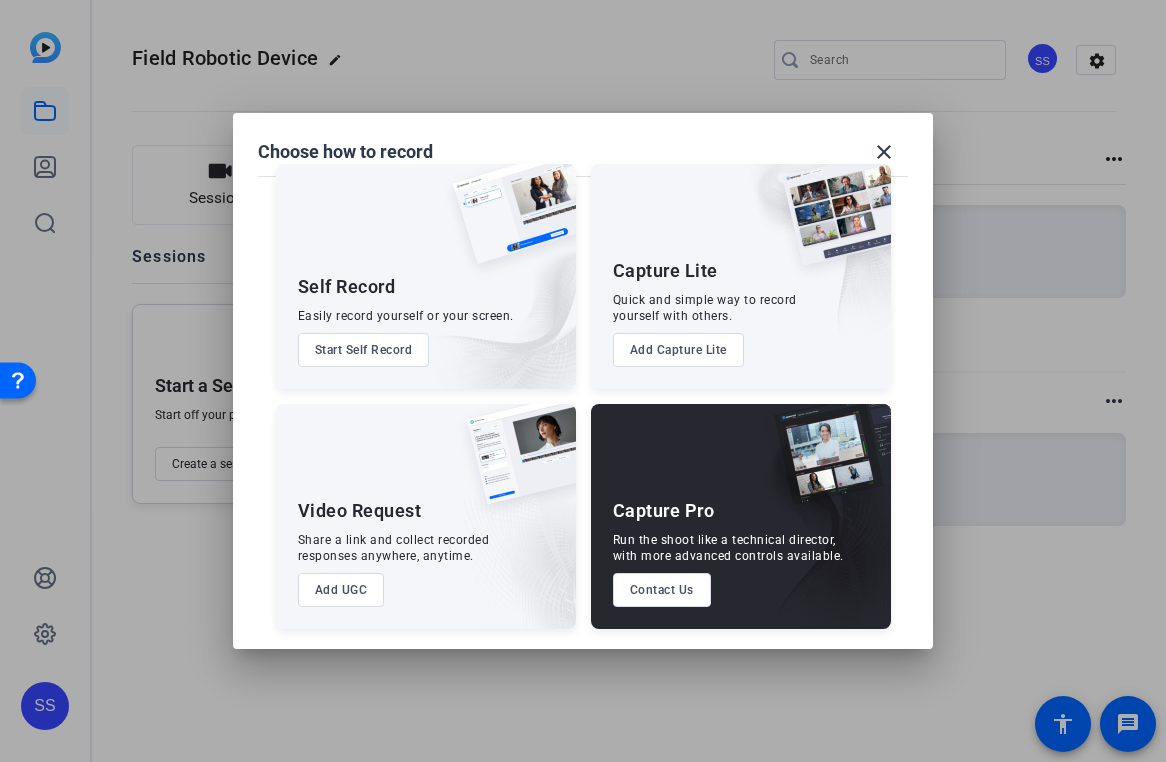 click on "Add UGC" at bounding box center [341, 590] 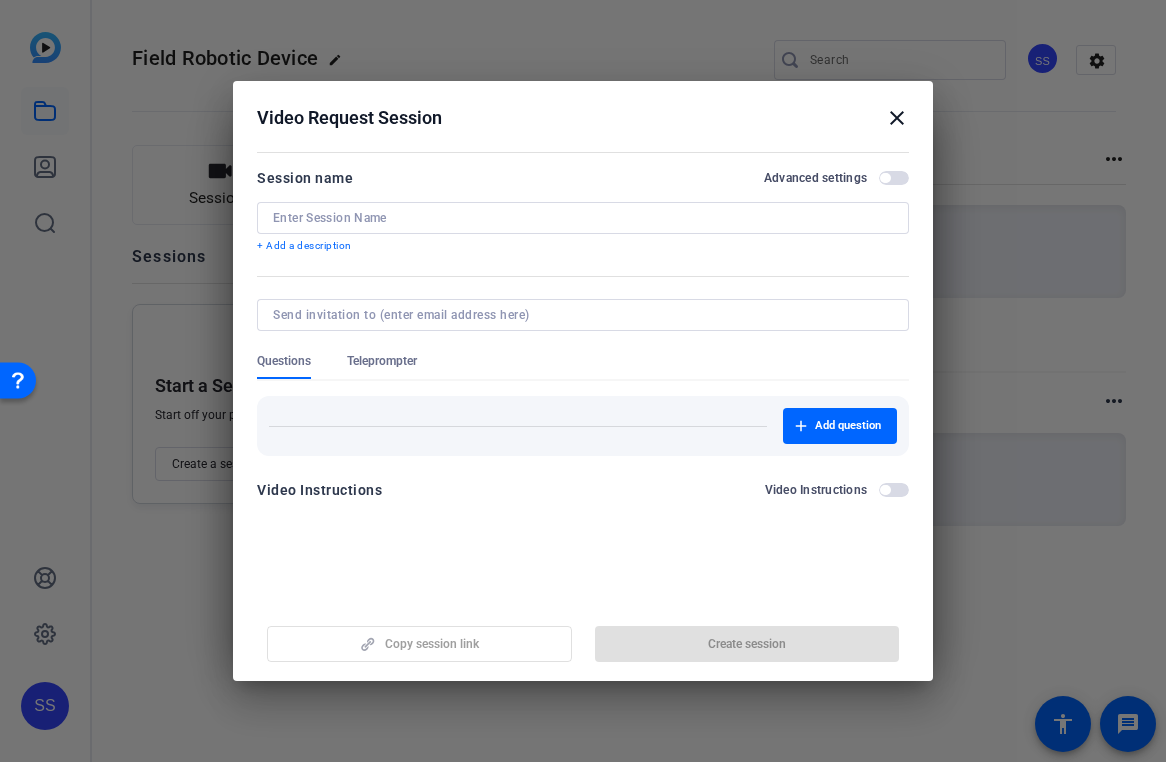 click on "close" at bounding box center [897, 118] 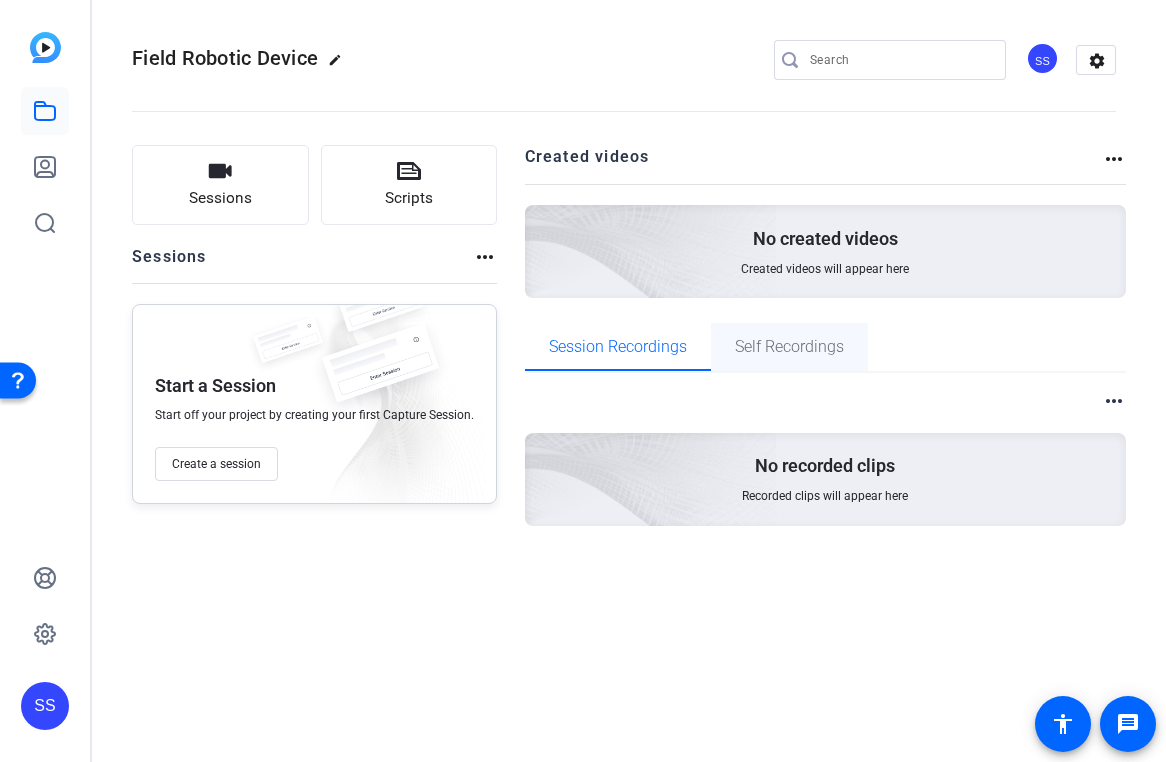 click on "Self Recordings" at bounding box center [789, 347] 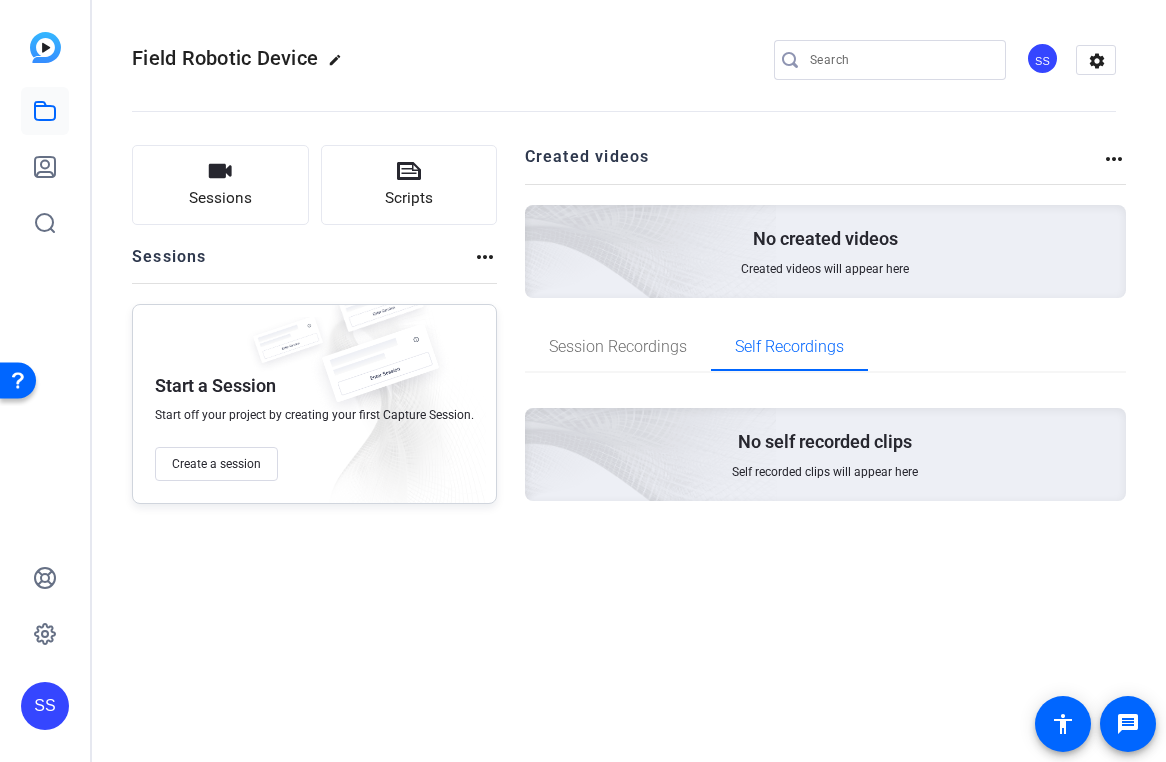 click on "No self recorded clips Self recorded clips will appear here" at bounding box center (826, 454) 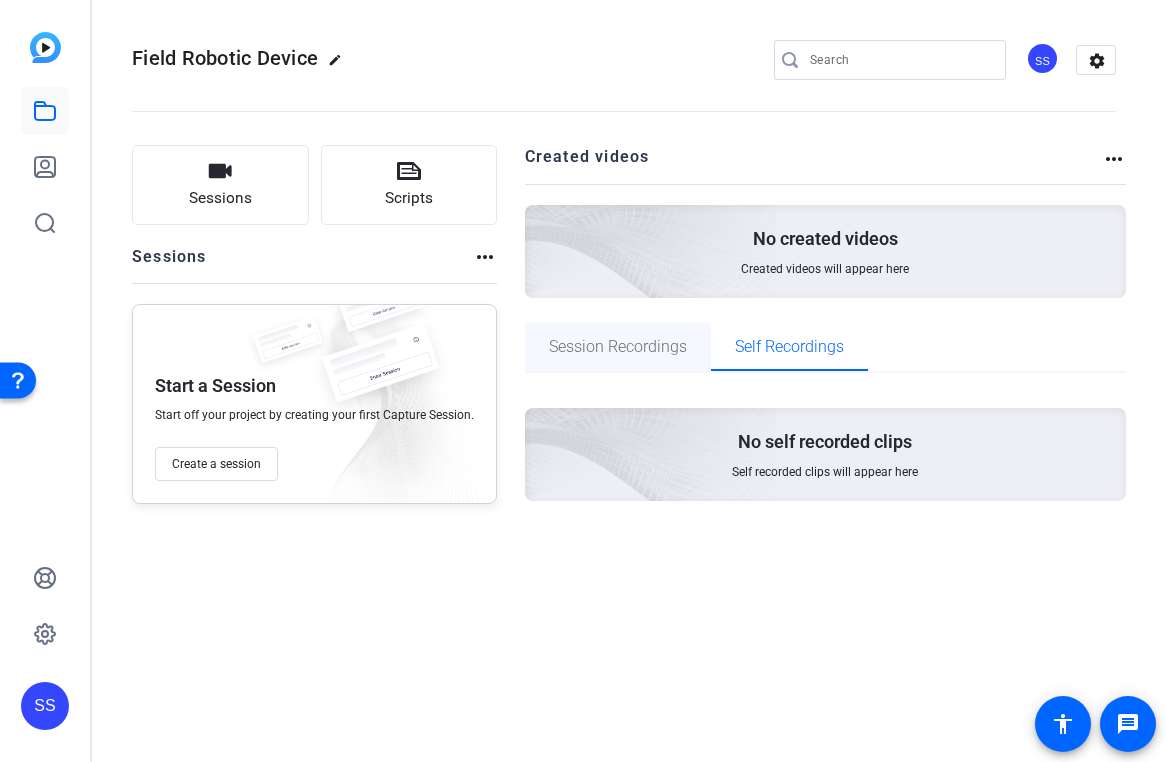 click on "Session Recordings" at bounding box center [618, 347] 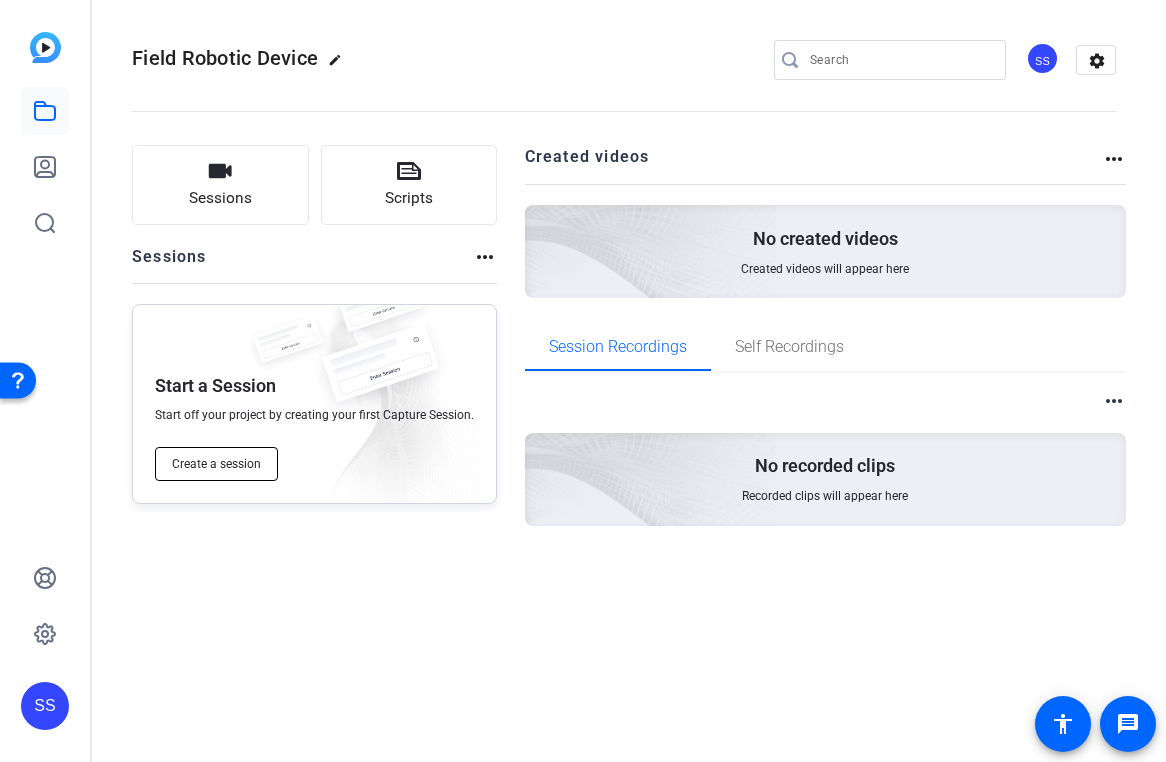 click on "Create a session" 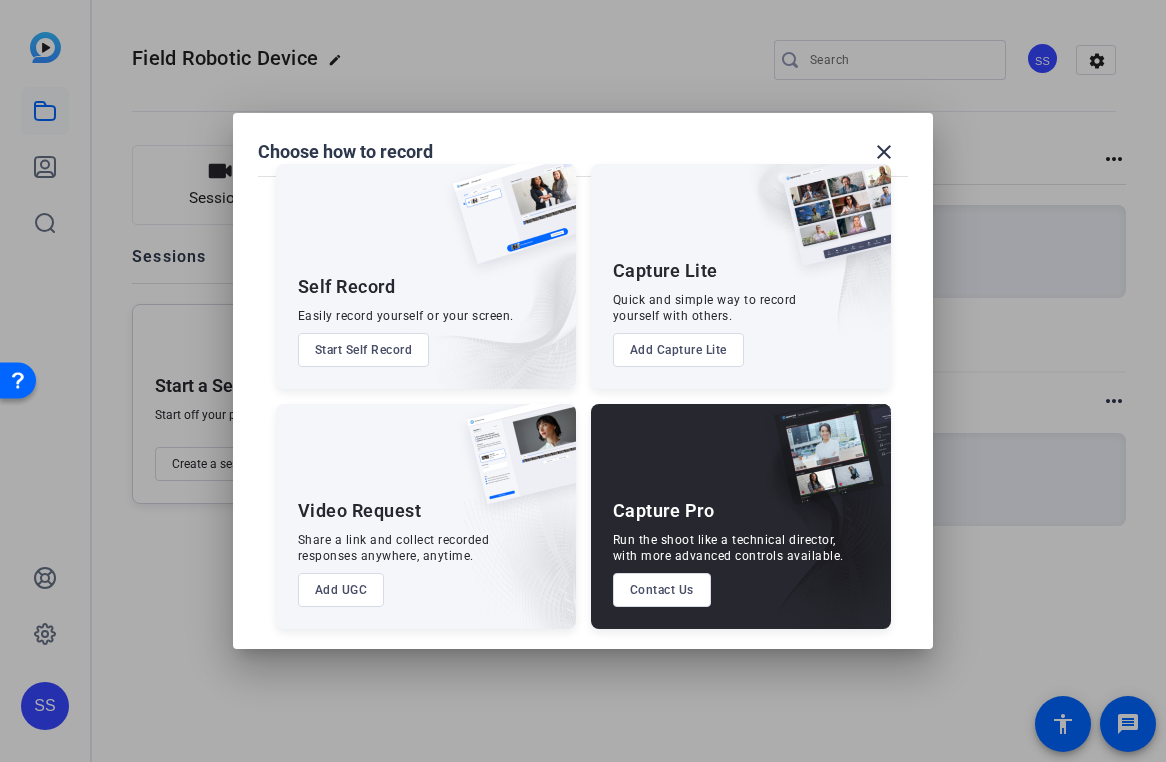 scroll, scrollTop: 0, scrollLeft: 0, axis: both 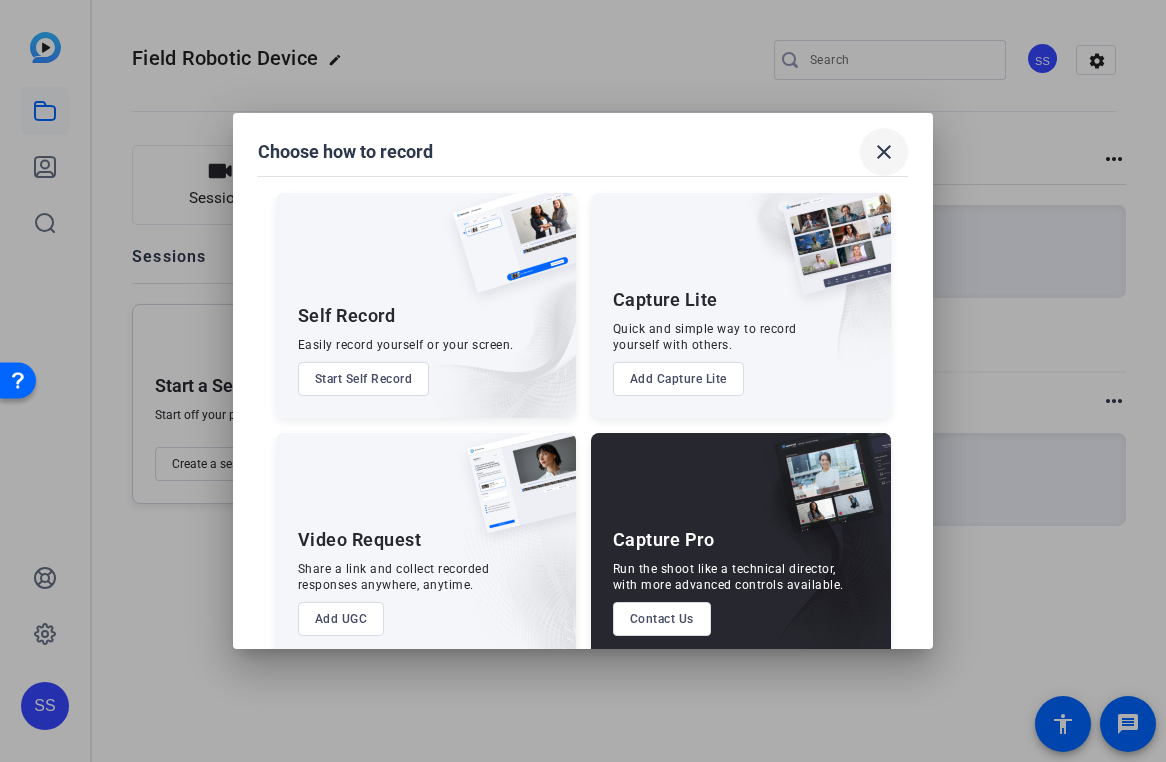 click on "close" at bounding box center [884, 152] 